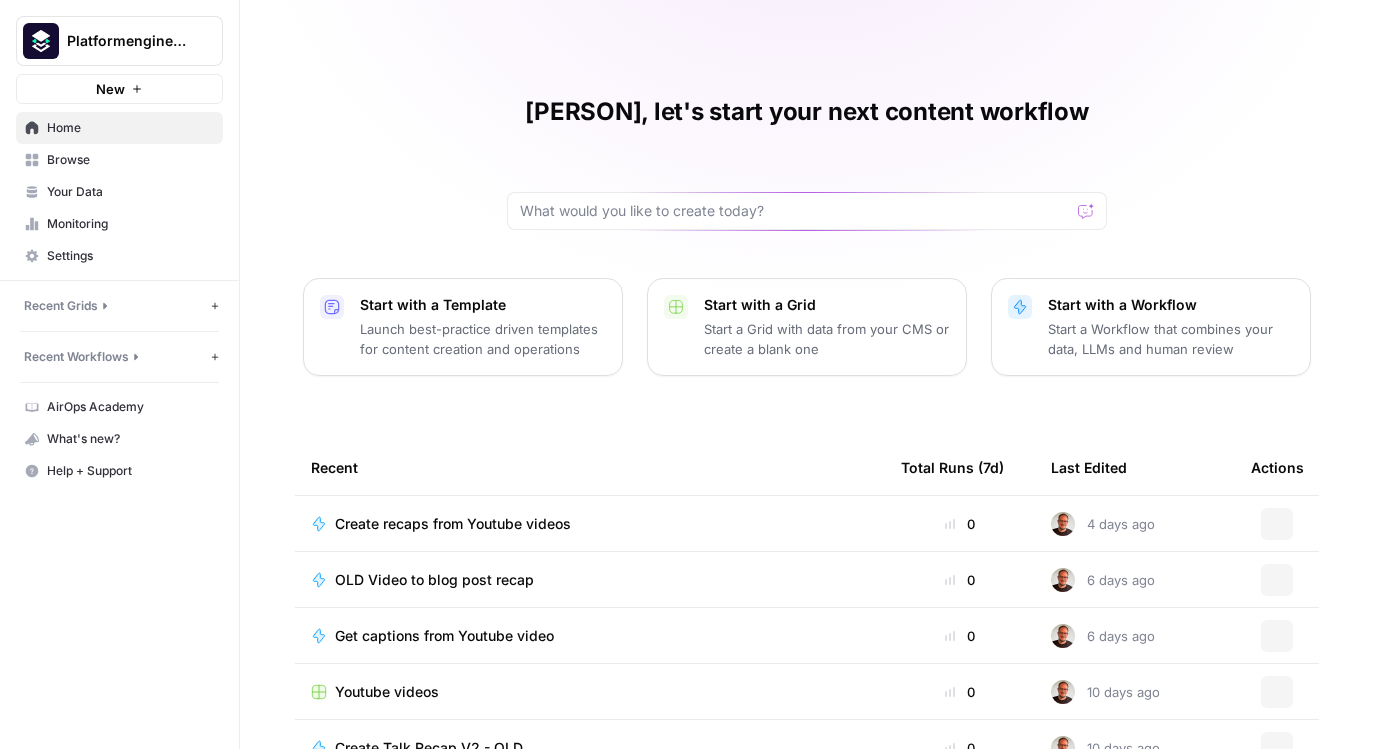 scroll, scrollTop: 0, scrollLeft: 0, axis: both 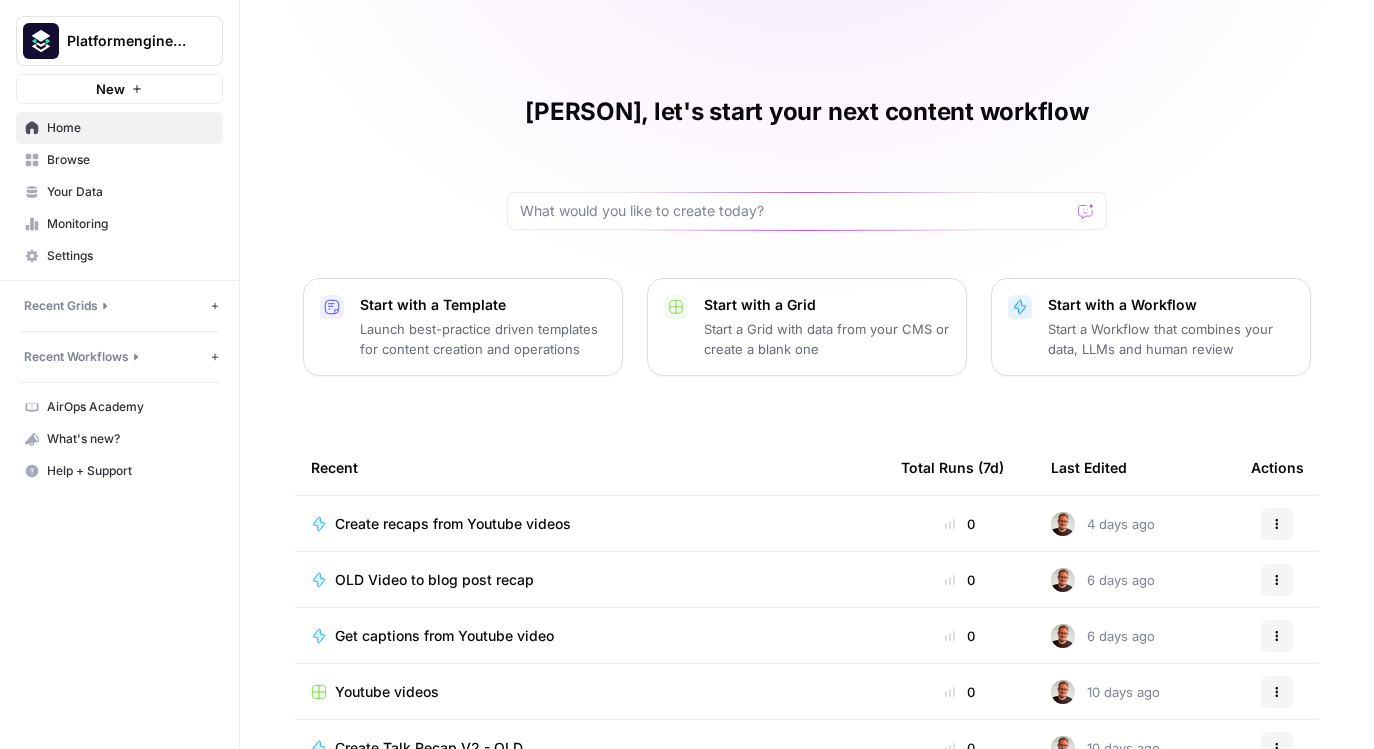 click on "Recent Workflows" at bounding box center [76, 357] 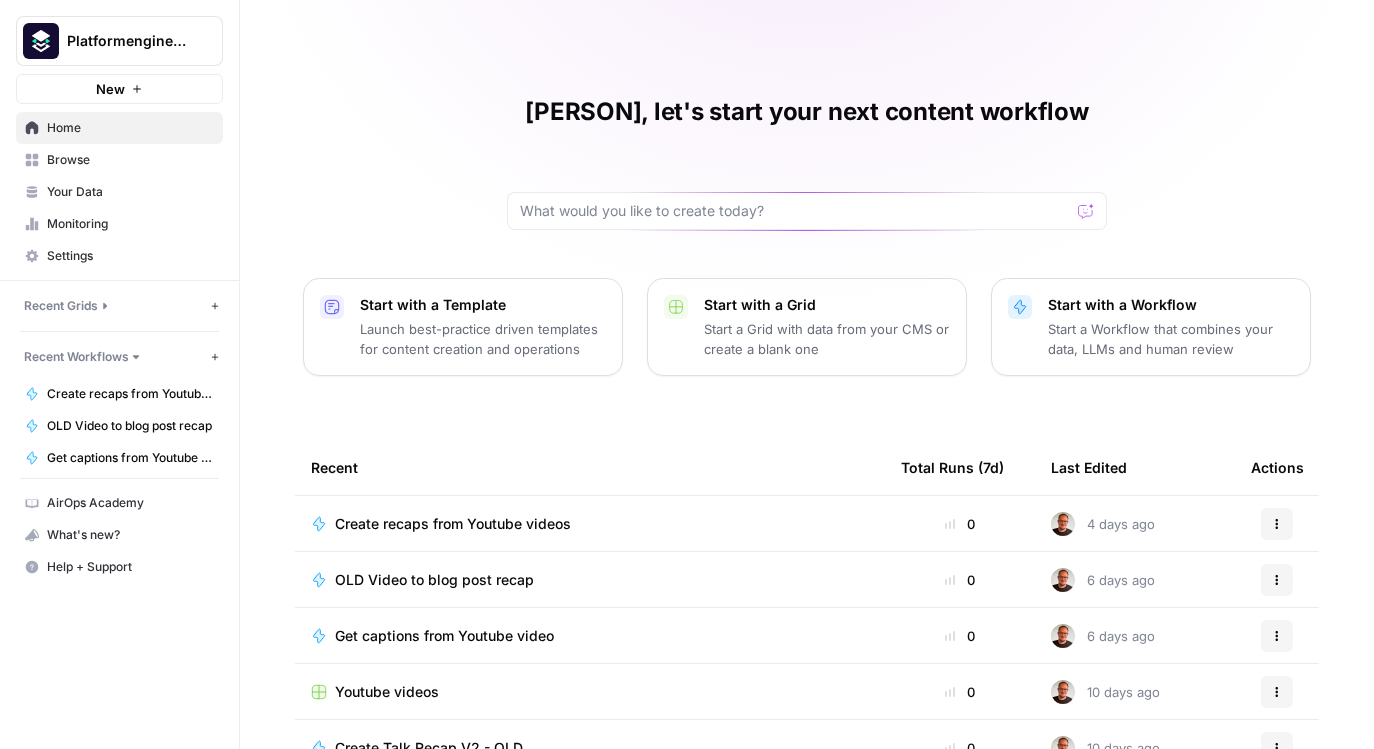 click on "Recent Grids New grid" at bounding box center [119, 306] 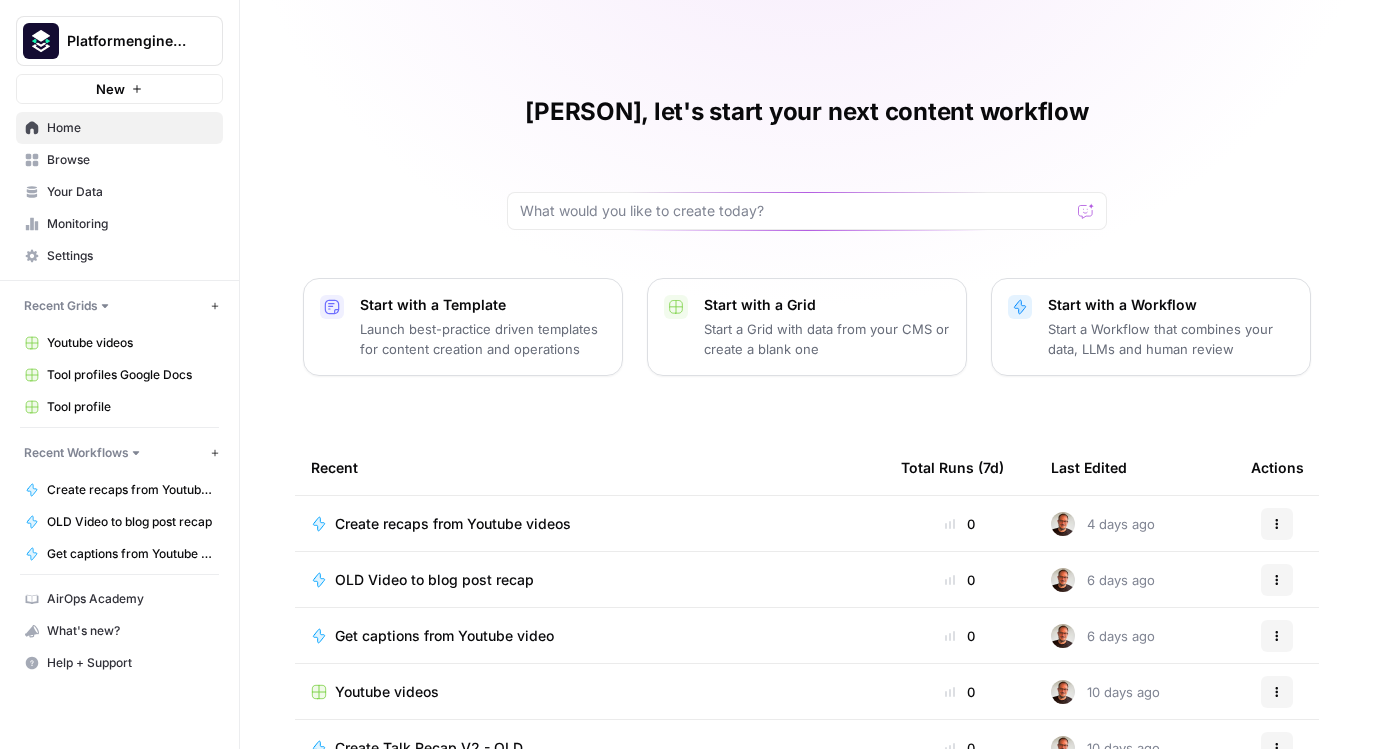 click on "Settings" at bounding box center [119, 256] 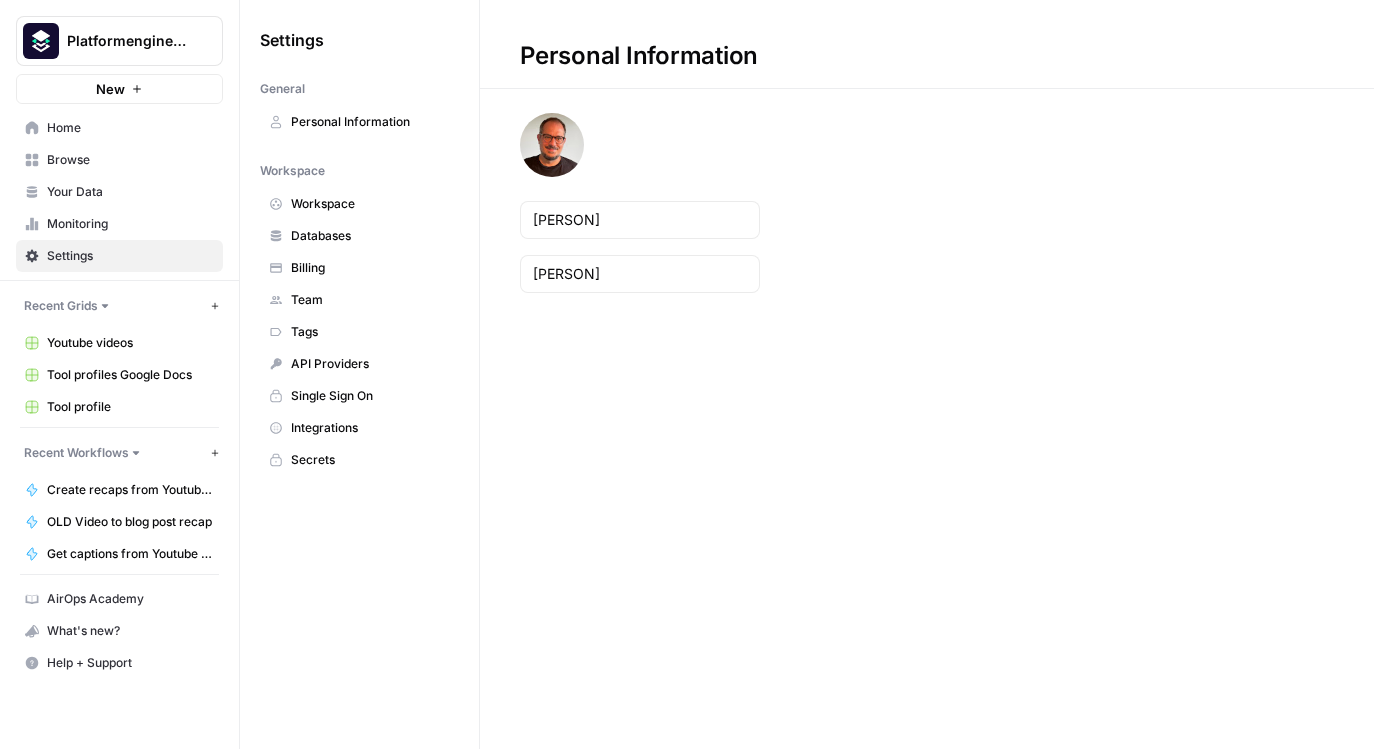 click on "Team" at bounding box center [370, 300] 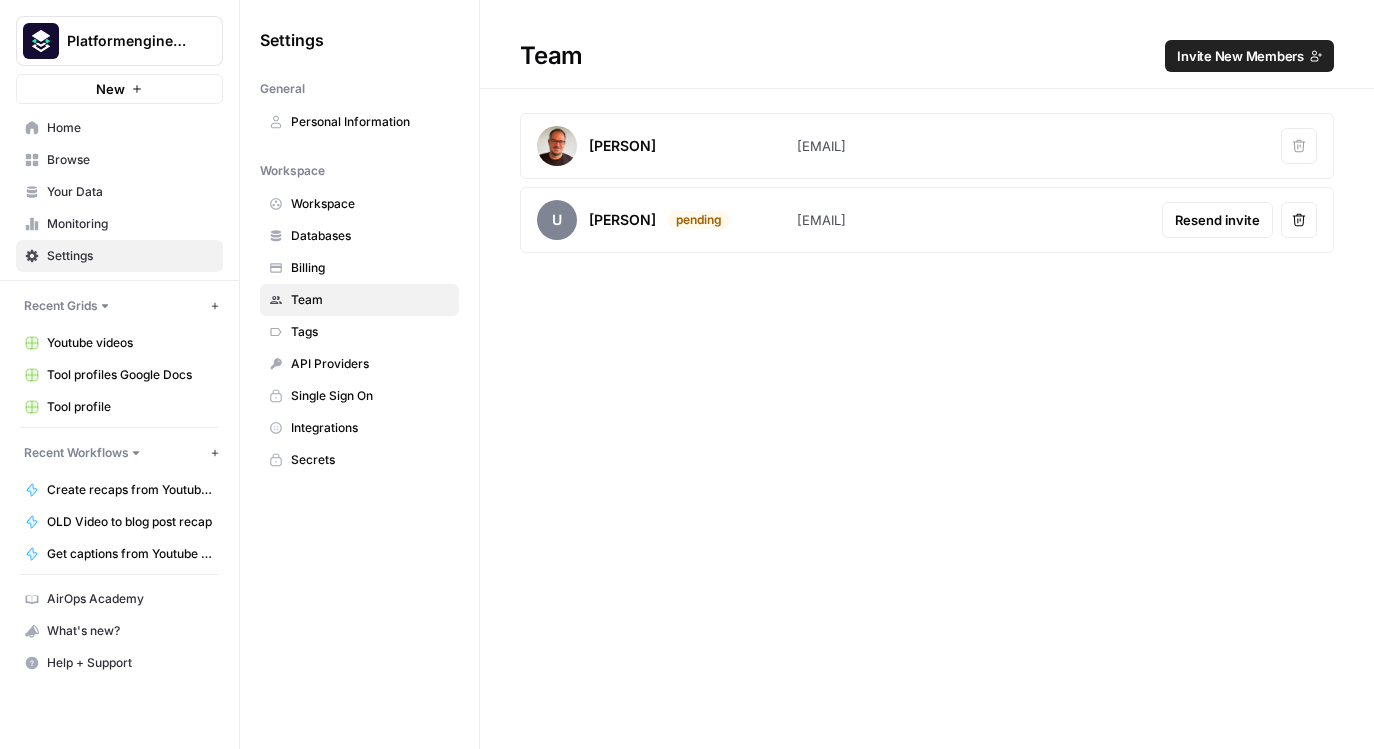 click on "Invite New Members" at bounding box center (1240, 56) 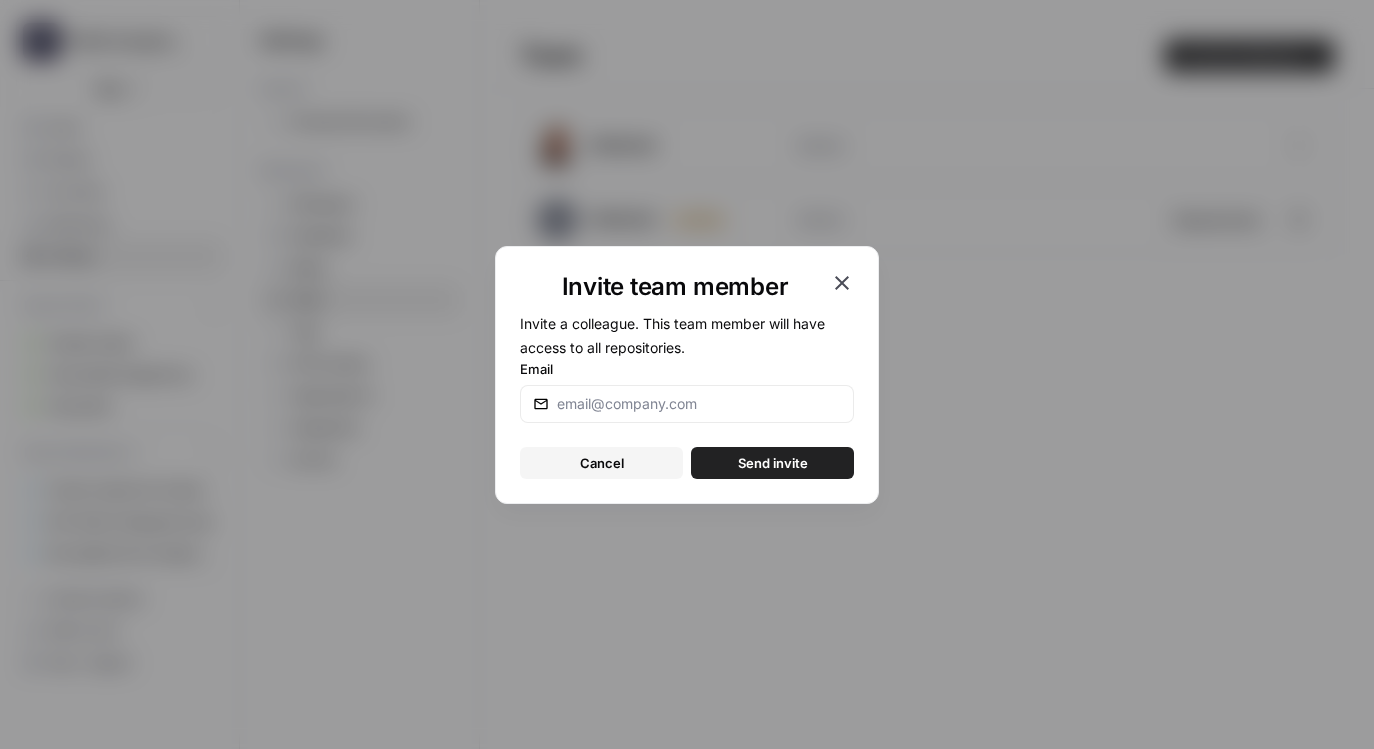 click at bounding box center [687, 404] 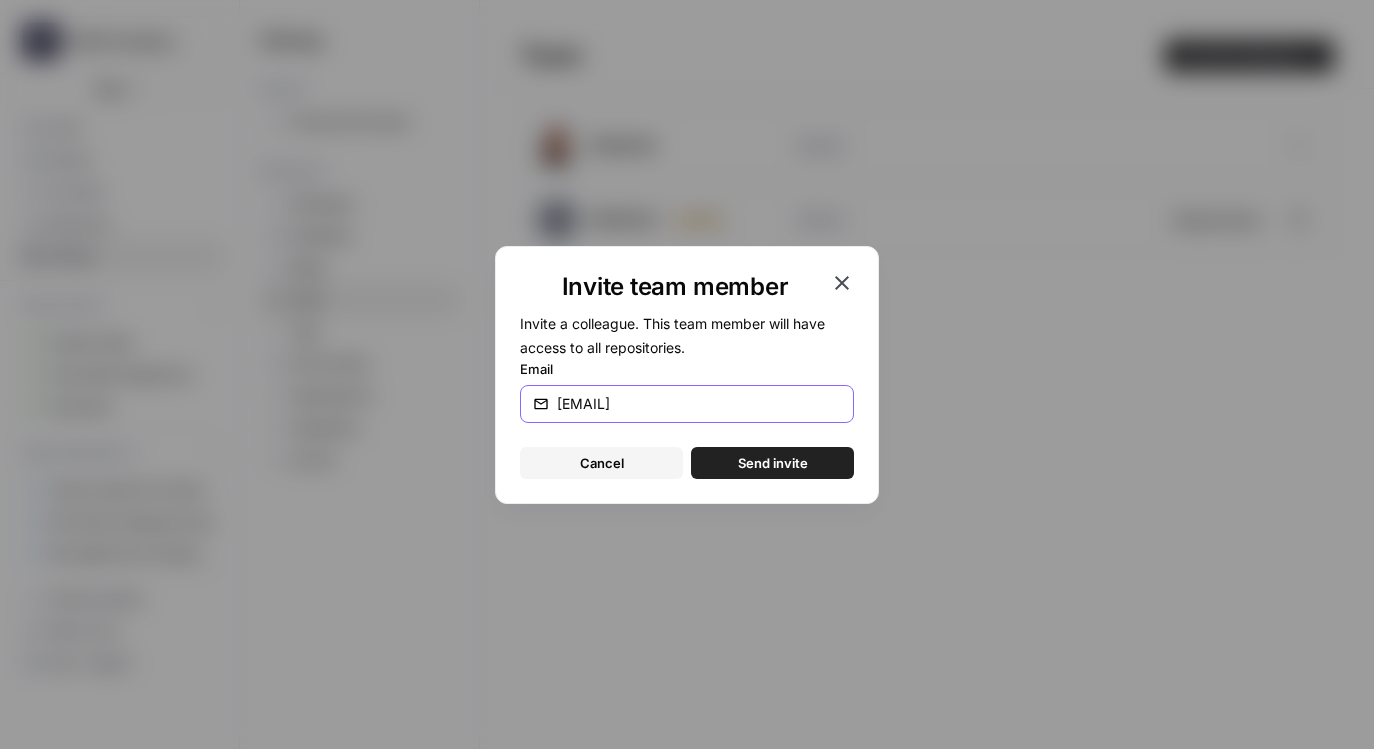 type on "[EMAIL]" 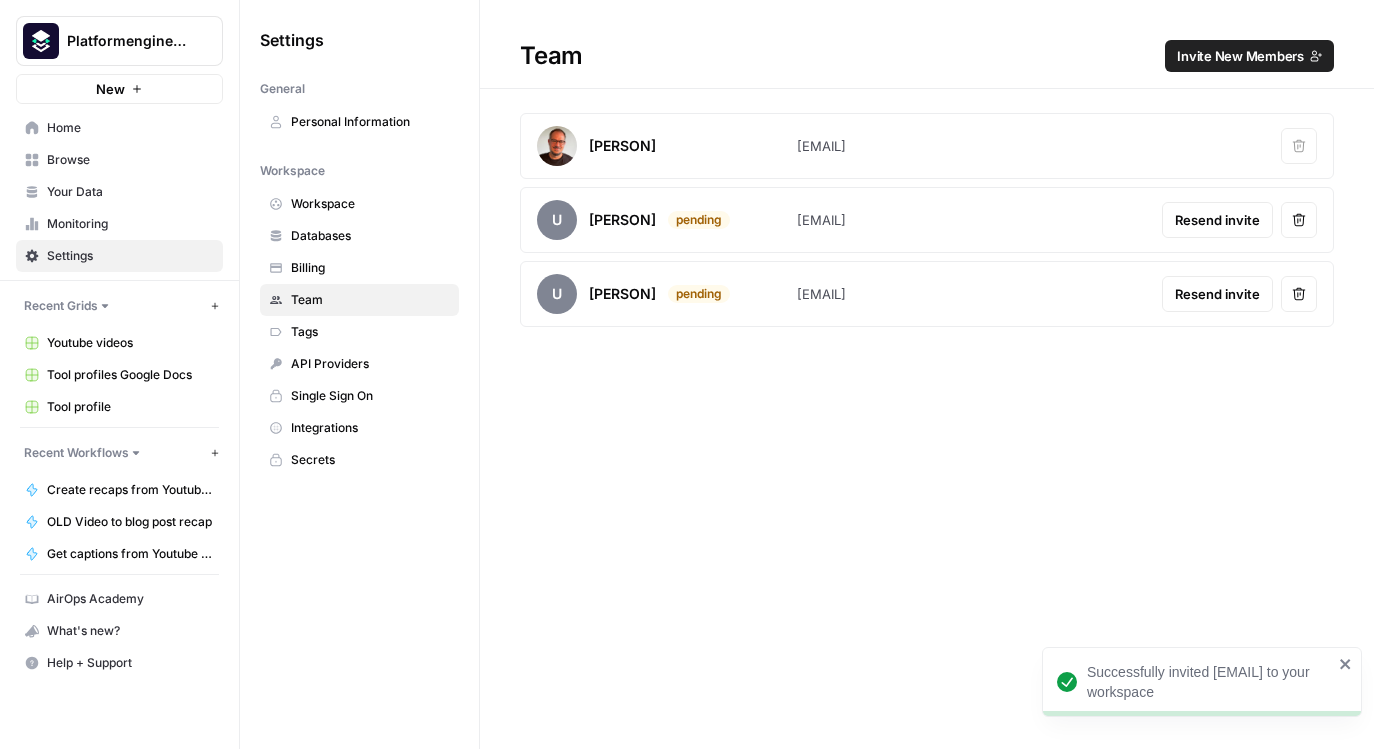 click on "Invite New Members" at bounding box center [1240, 56] 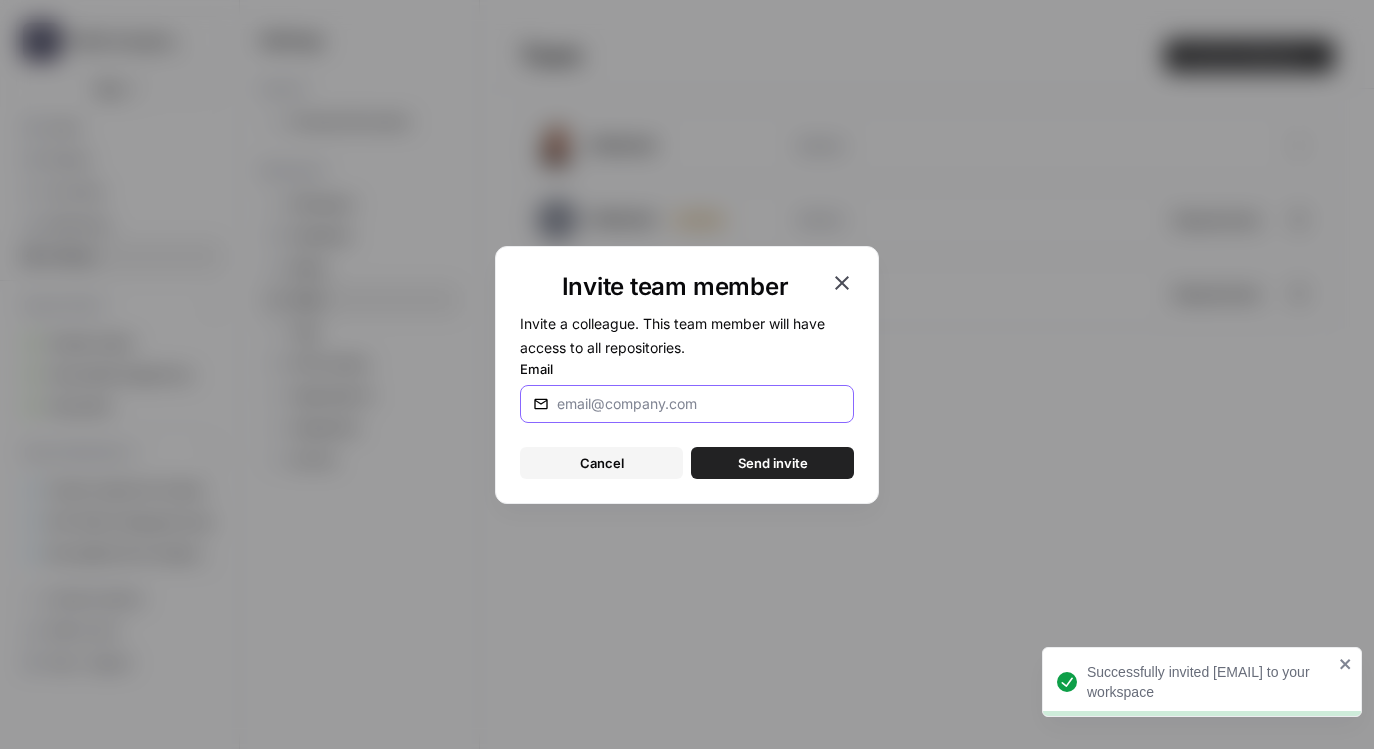 click on "Email" at bounding box center [699, 404] 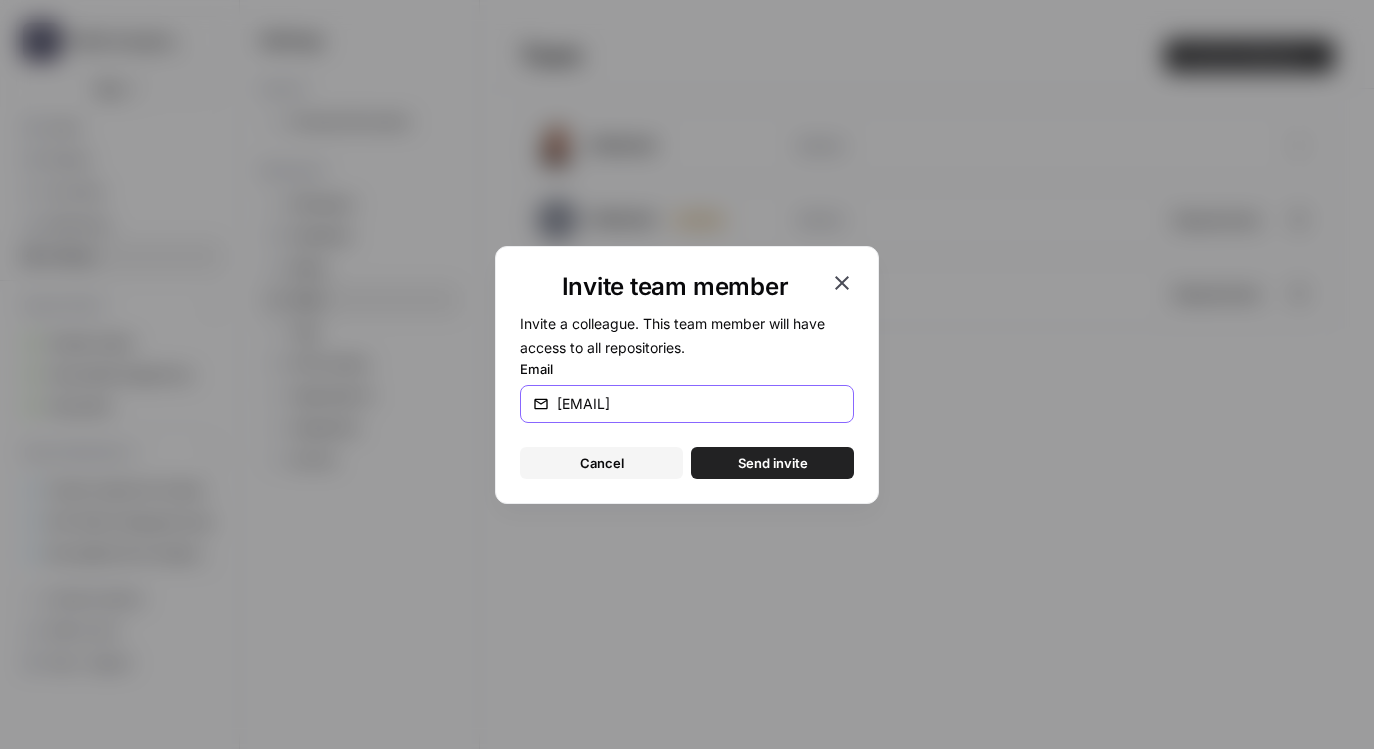 type on "[EMAIL]" 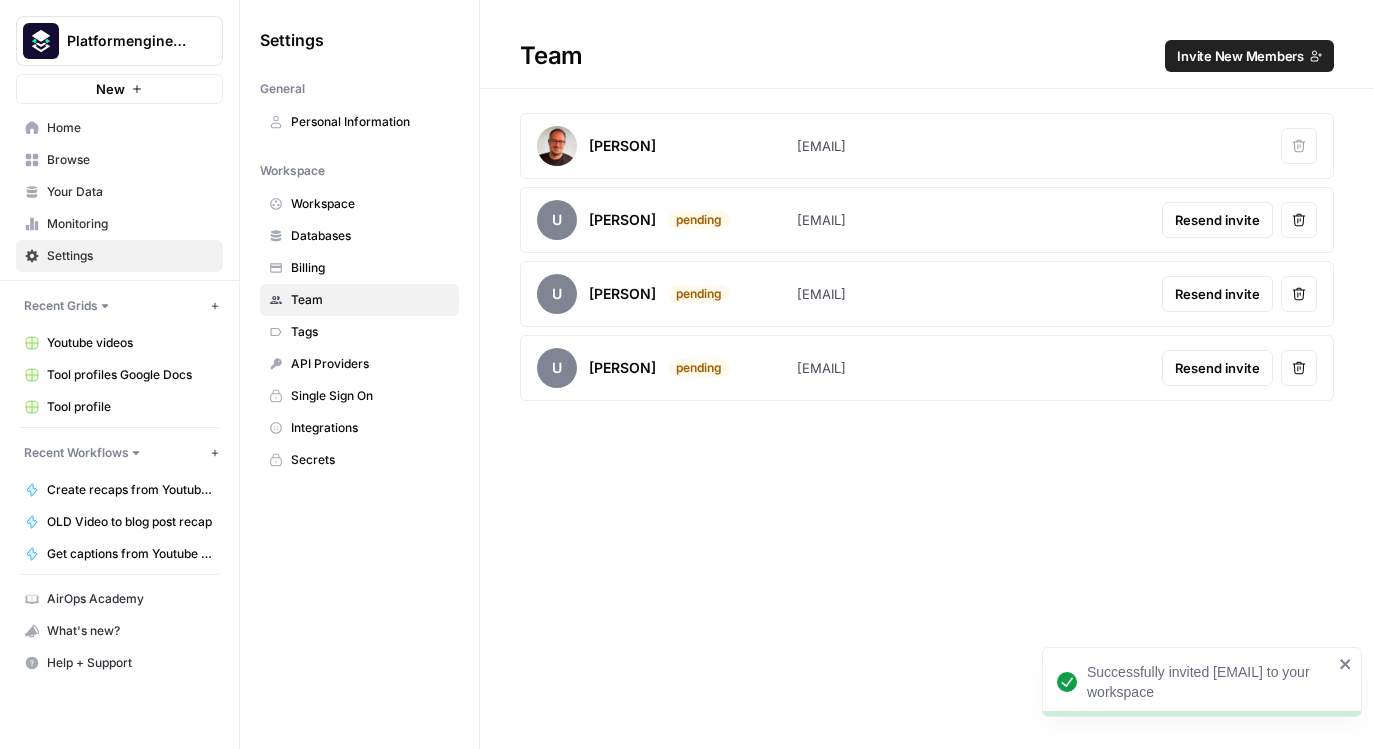 click on "Invite New Members" at bounding box center [1240, 56] 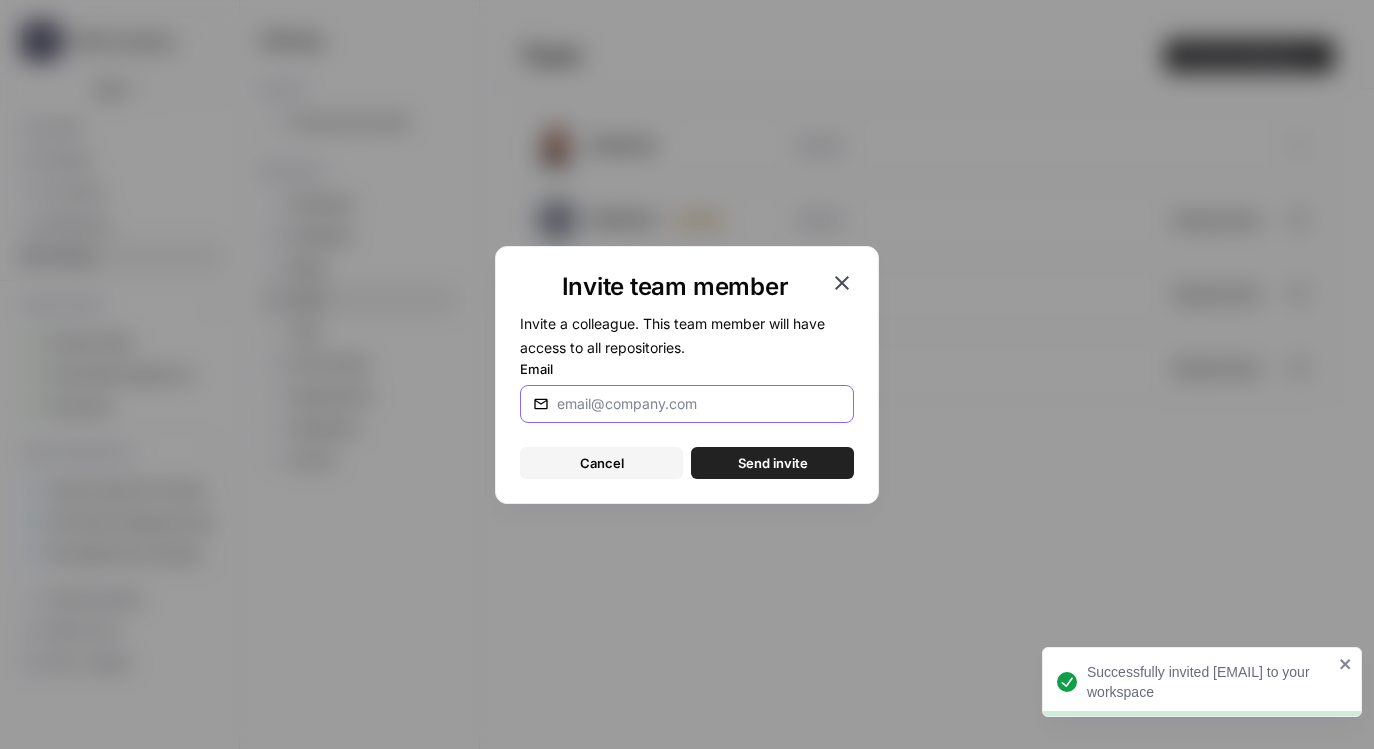 click on "Email" at bounding box center [699, 404] 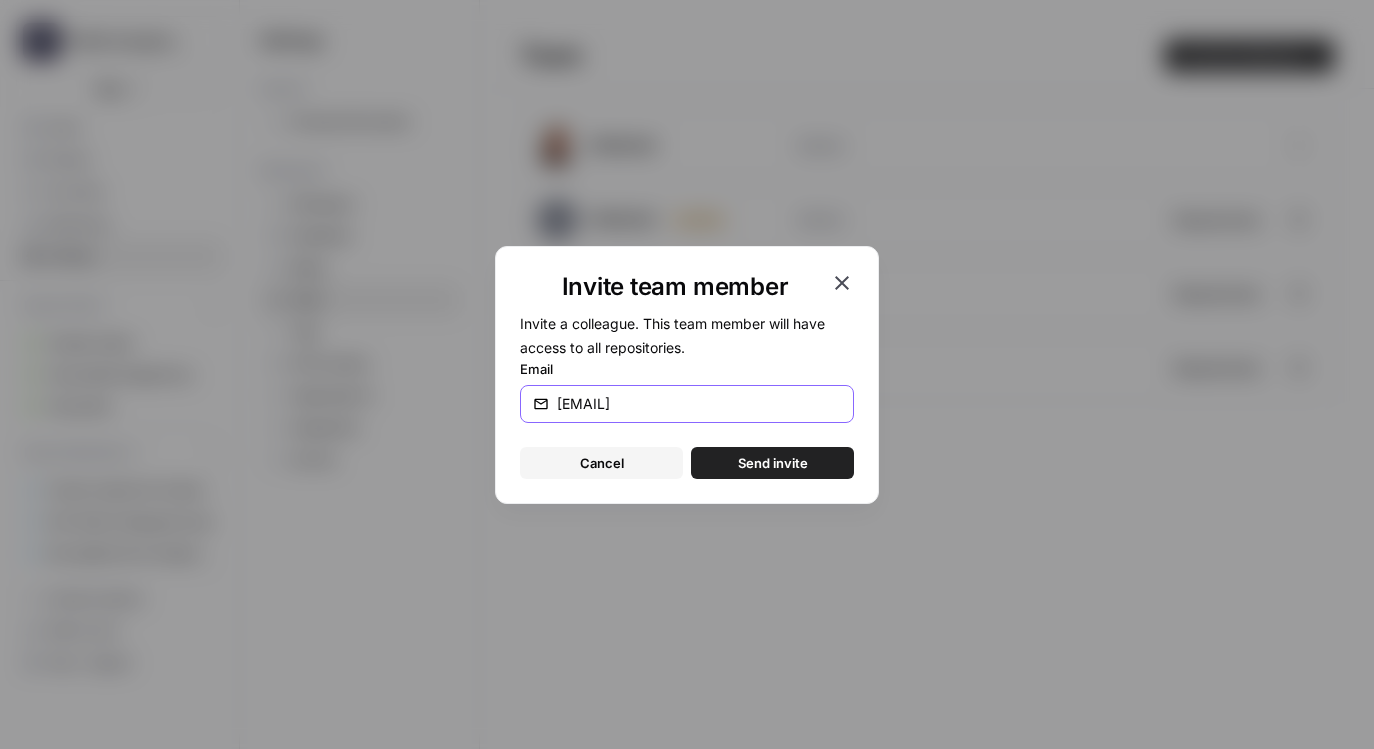 type on "[EMAIL]" 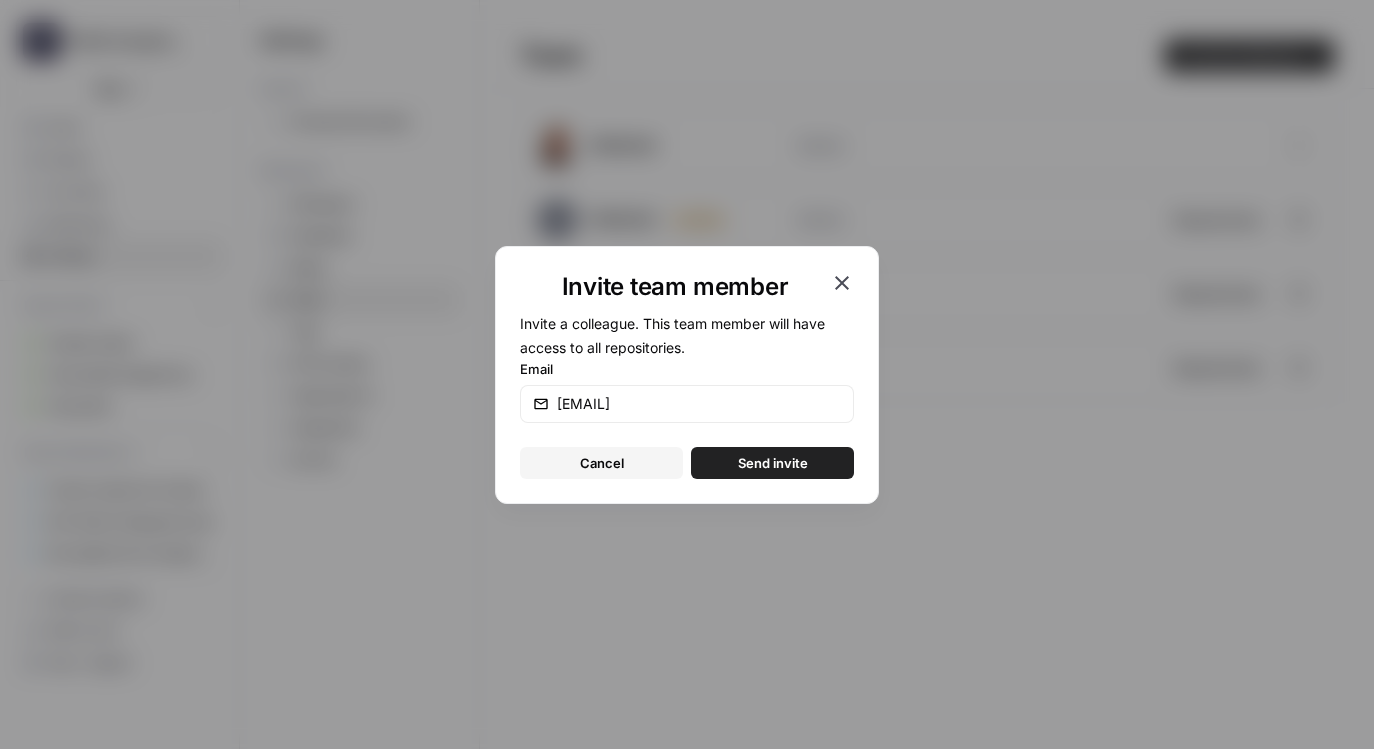click on "Invite a colleague. This team member will have access to all repositories. Email [EMAIL] Cancel Send invite" at bounding box center [687, 395] 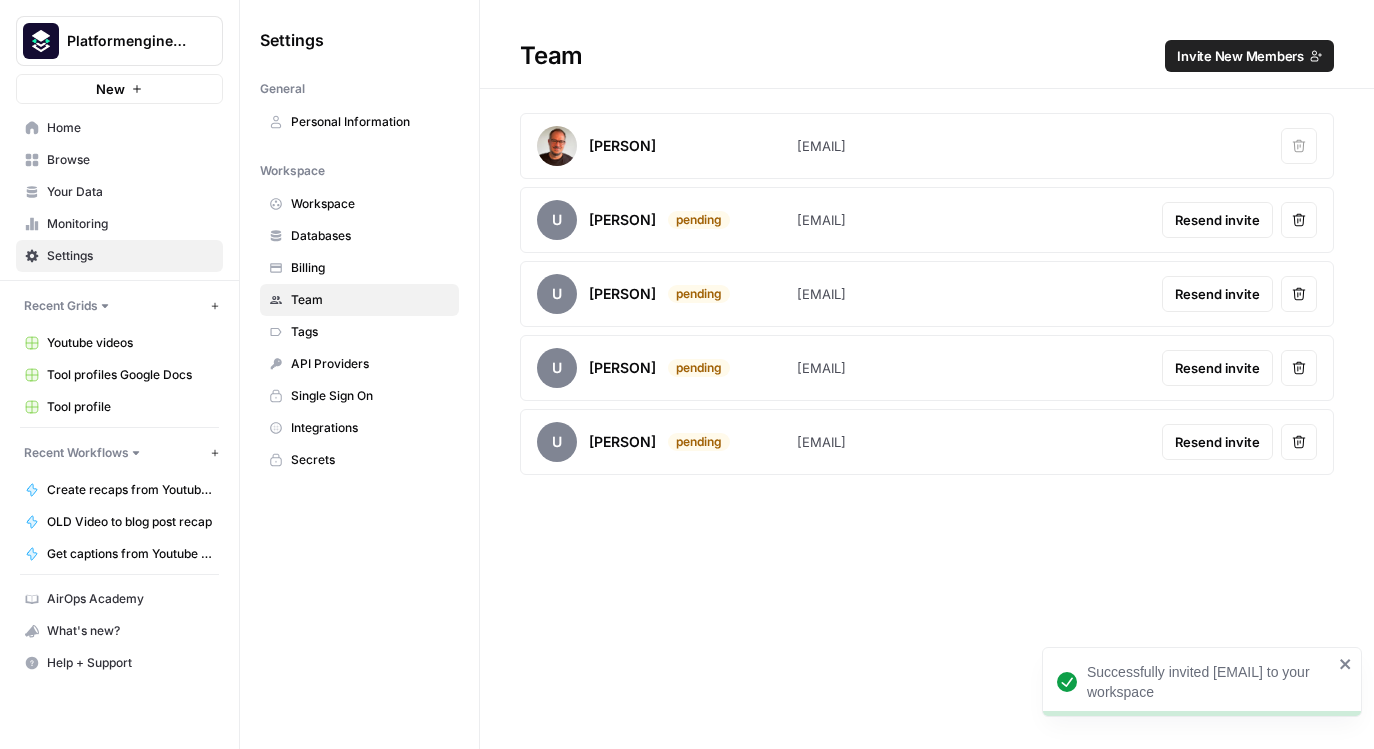type 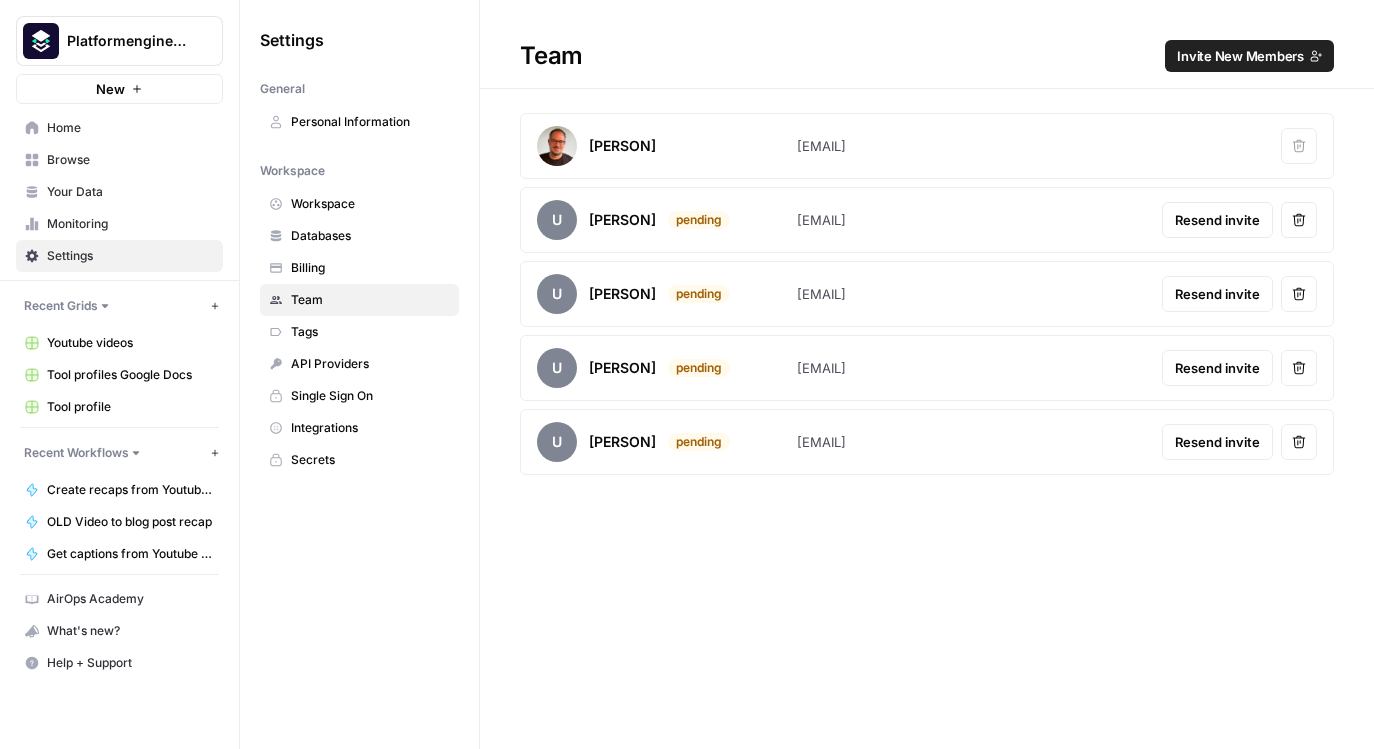 click on "Invite New Members" at bounding box center (1249, 56) 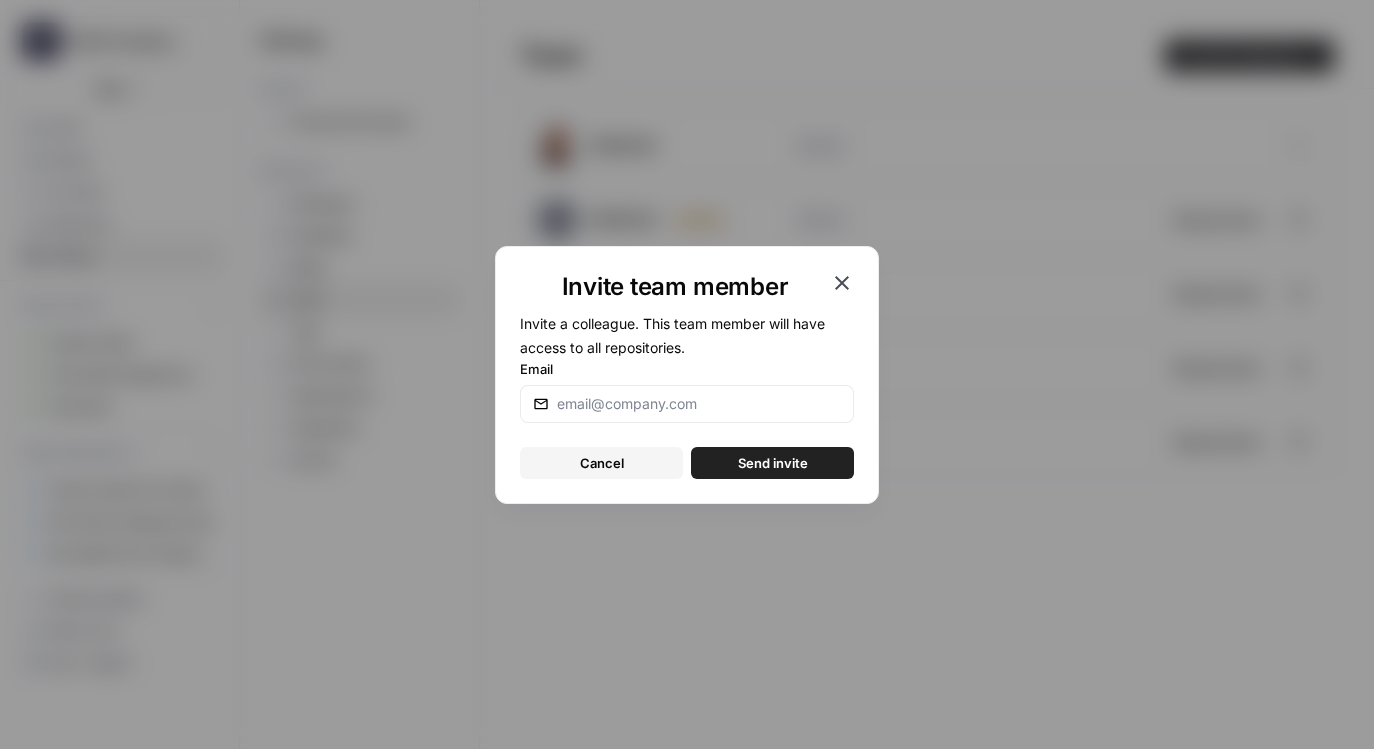 click at bounding box center (687, 404) 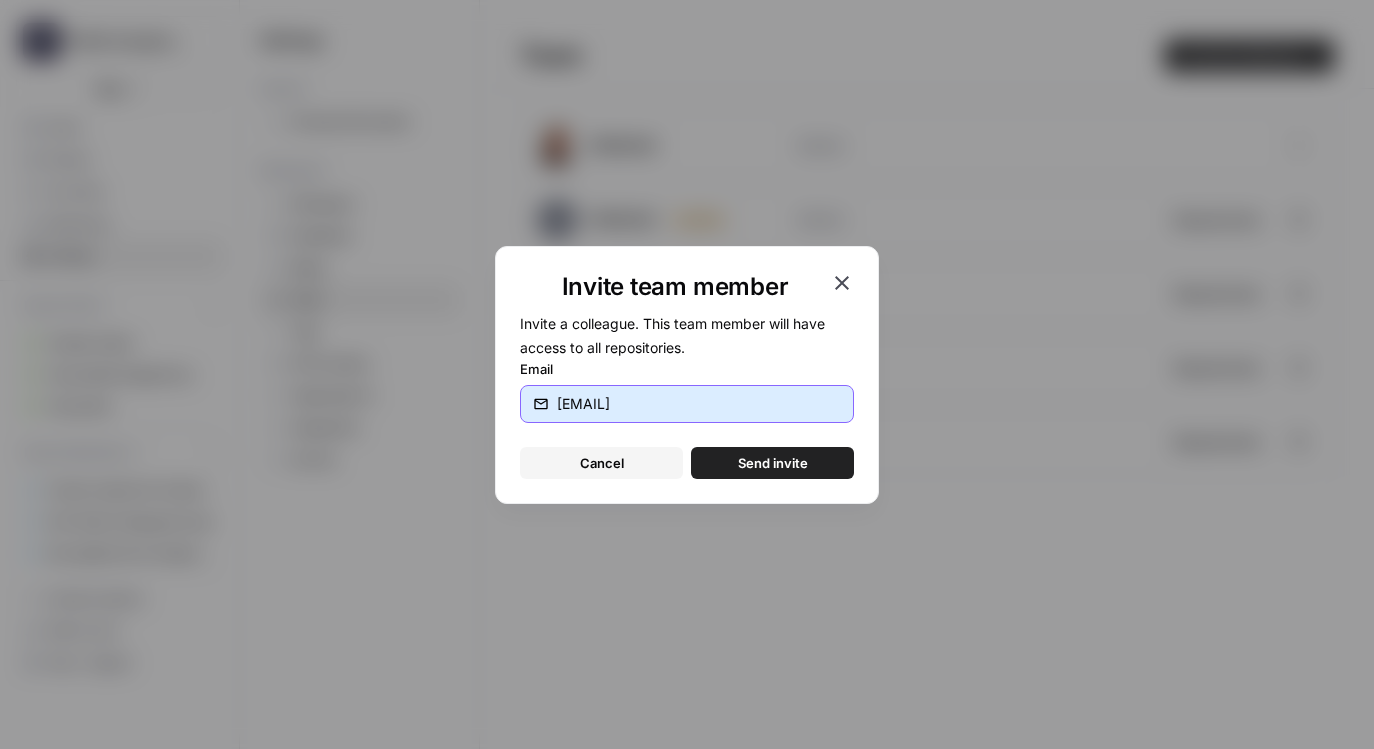 paste on "[EMAIL]" 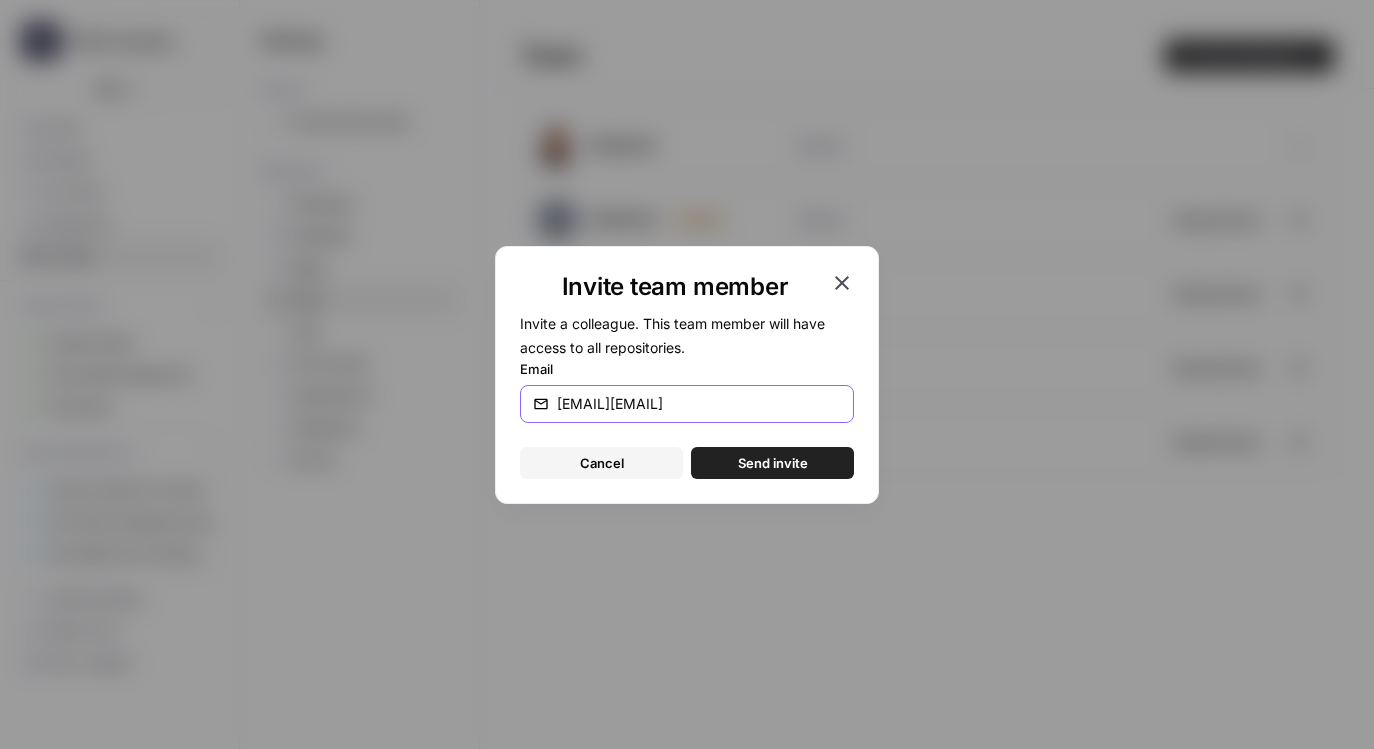 scroll, scrollTop: 0, scrollLeft: 109, axis: horizontal 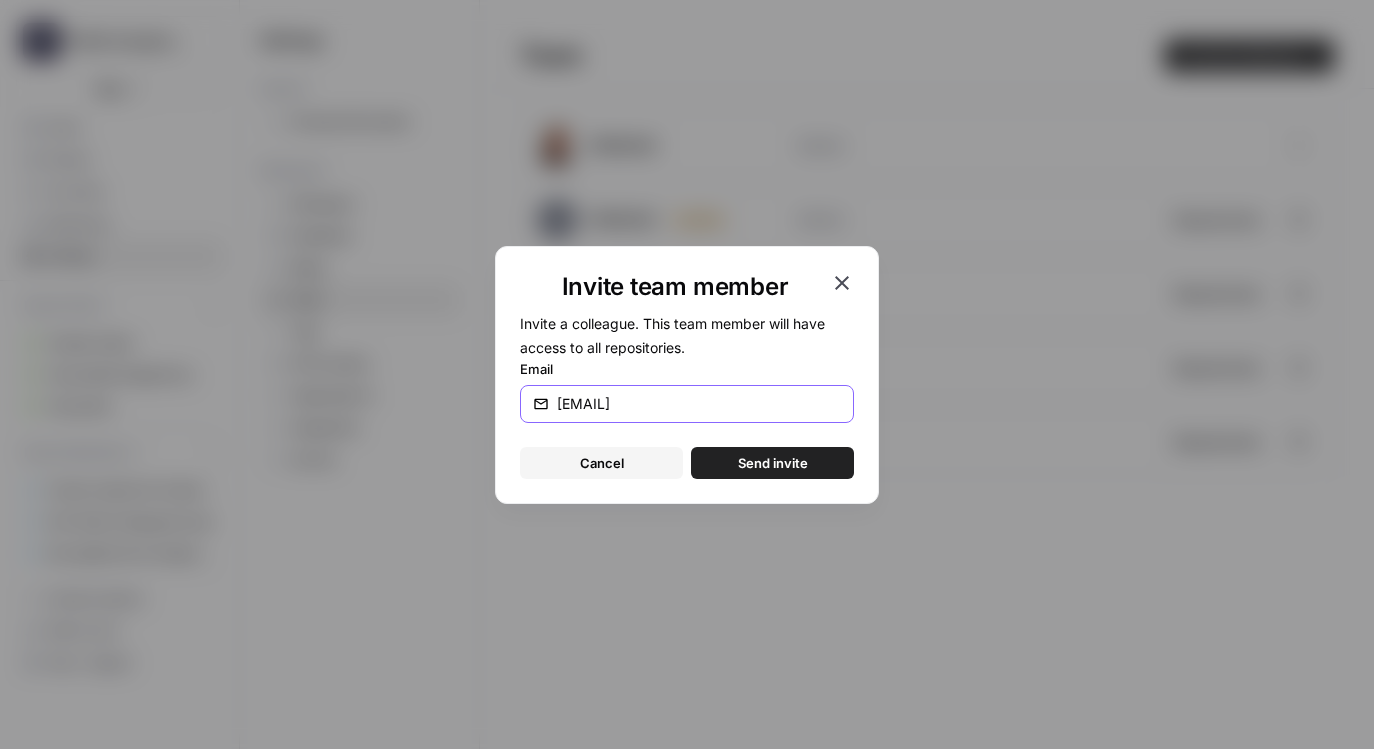 type on "[EMAIL]" 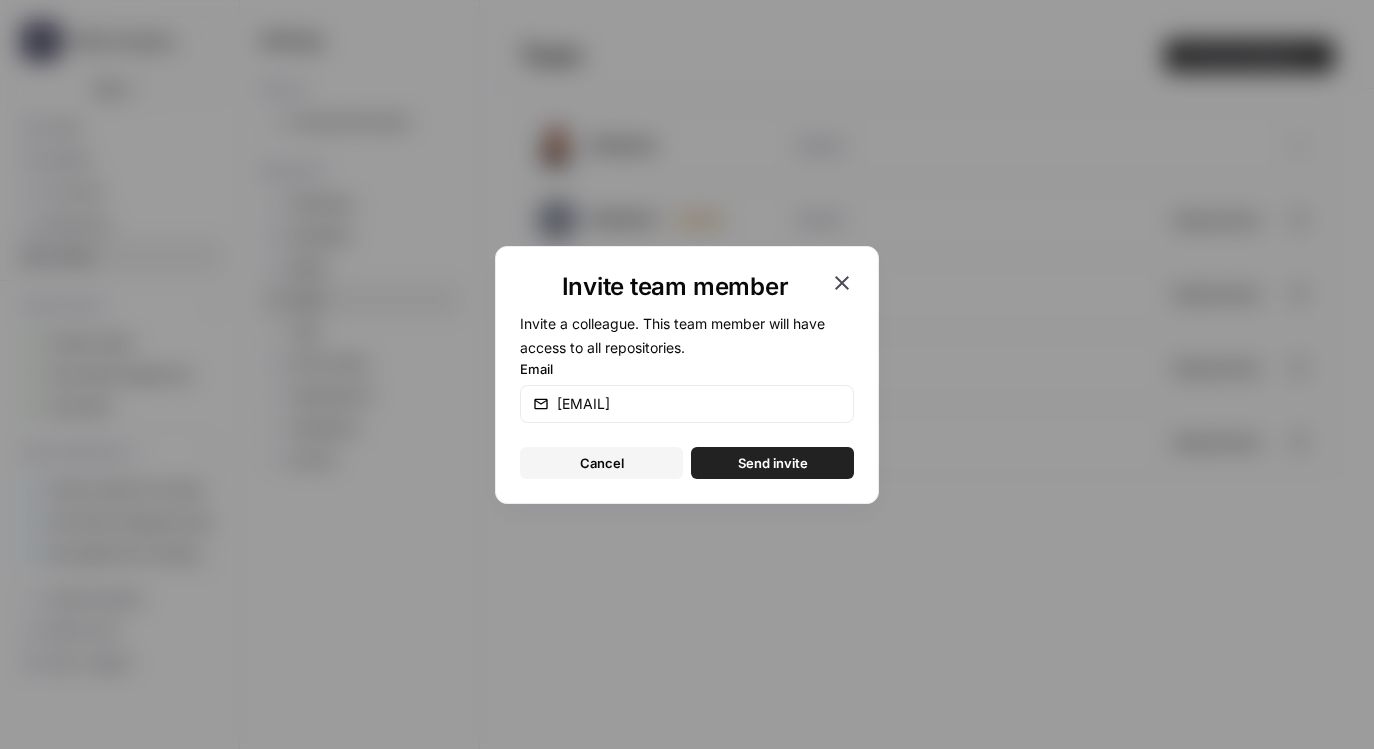 click on "Send invite" at bounding box center [773, 463] 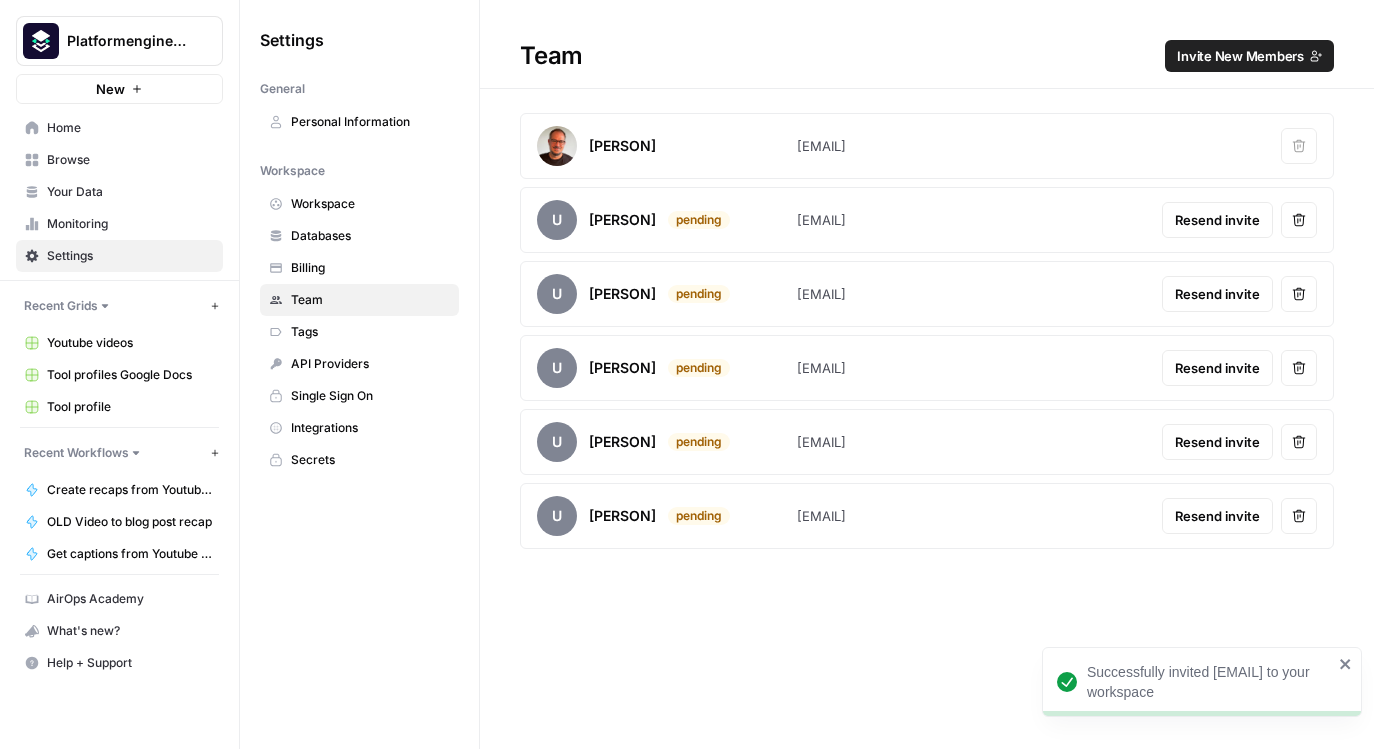 click on "Home" at bounding box center [130, 128] 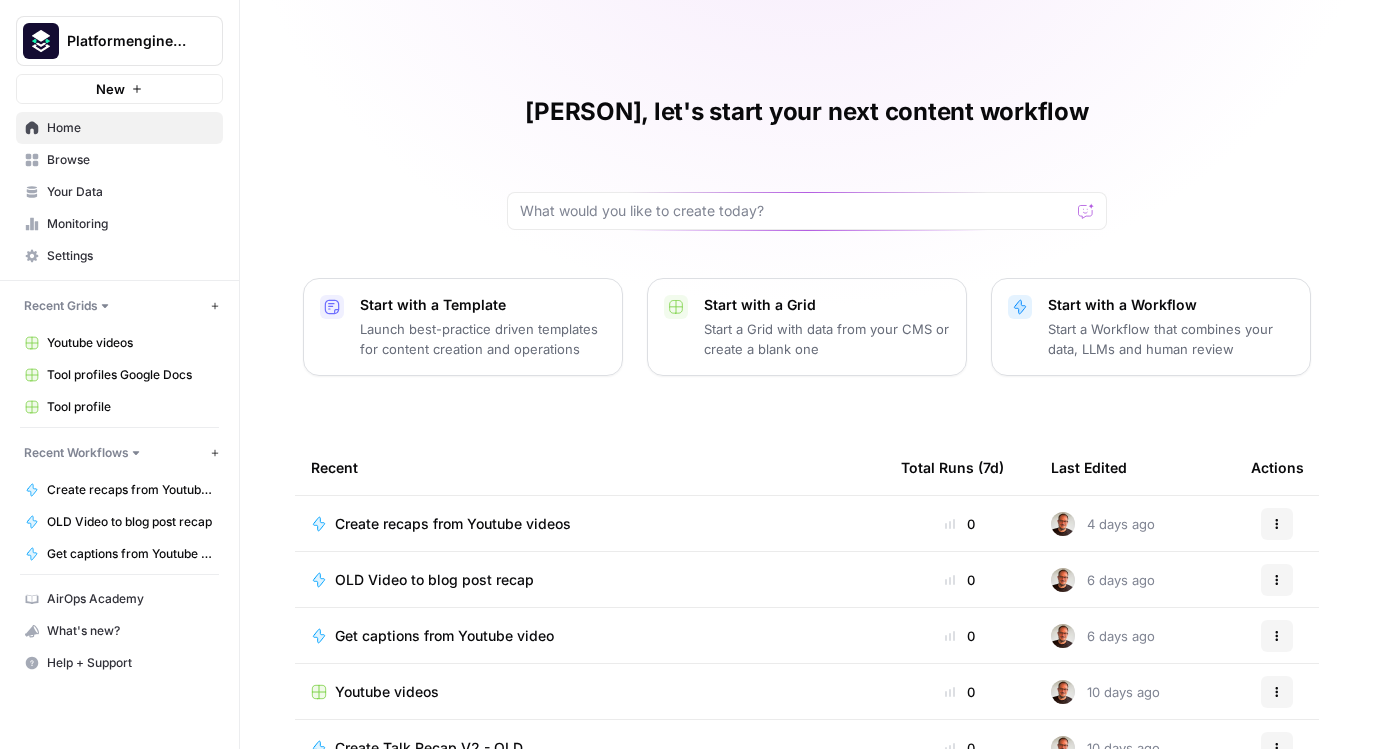 scroll, scrollTop: 171, scrollLeft: 0, axis: vertical 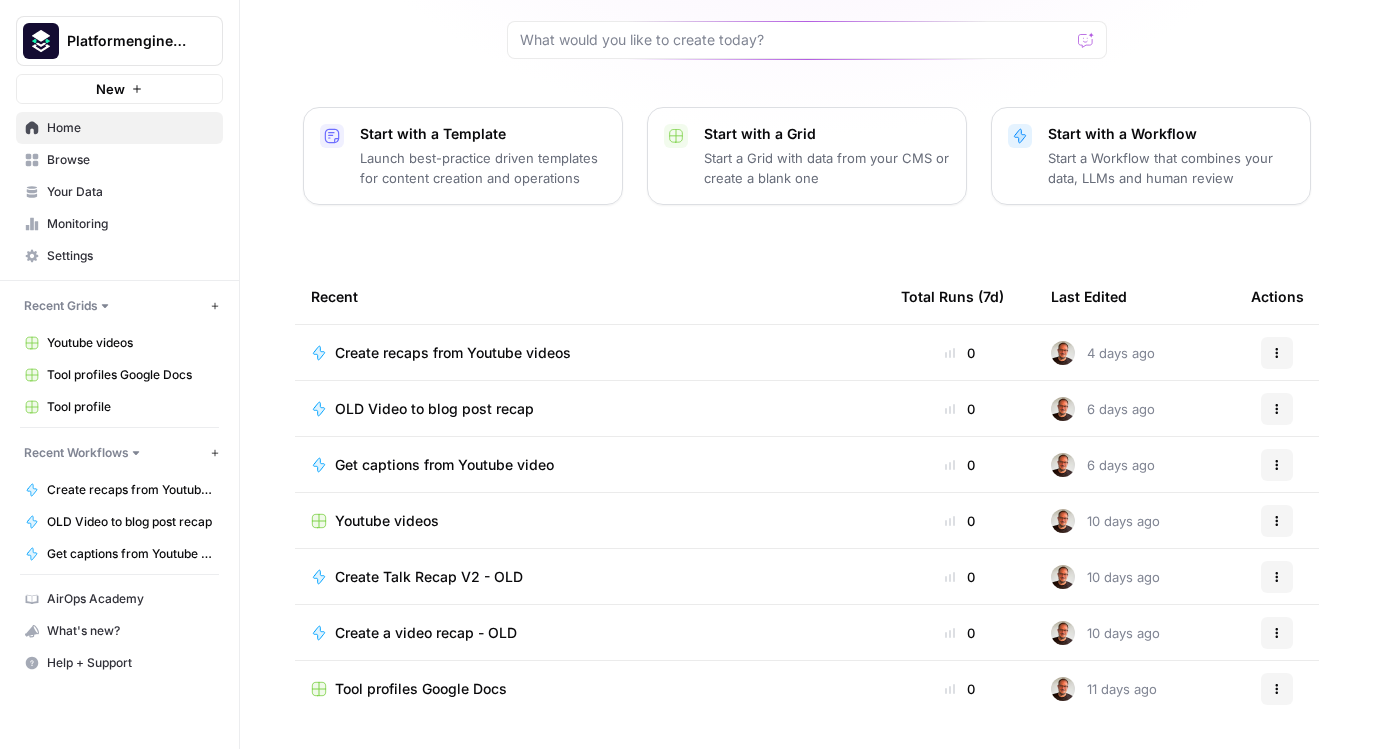 click on "Browse" at bounding box center (130, 160) 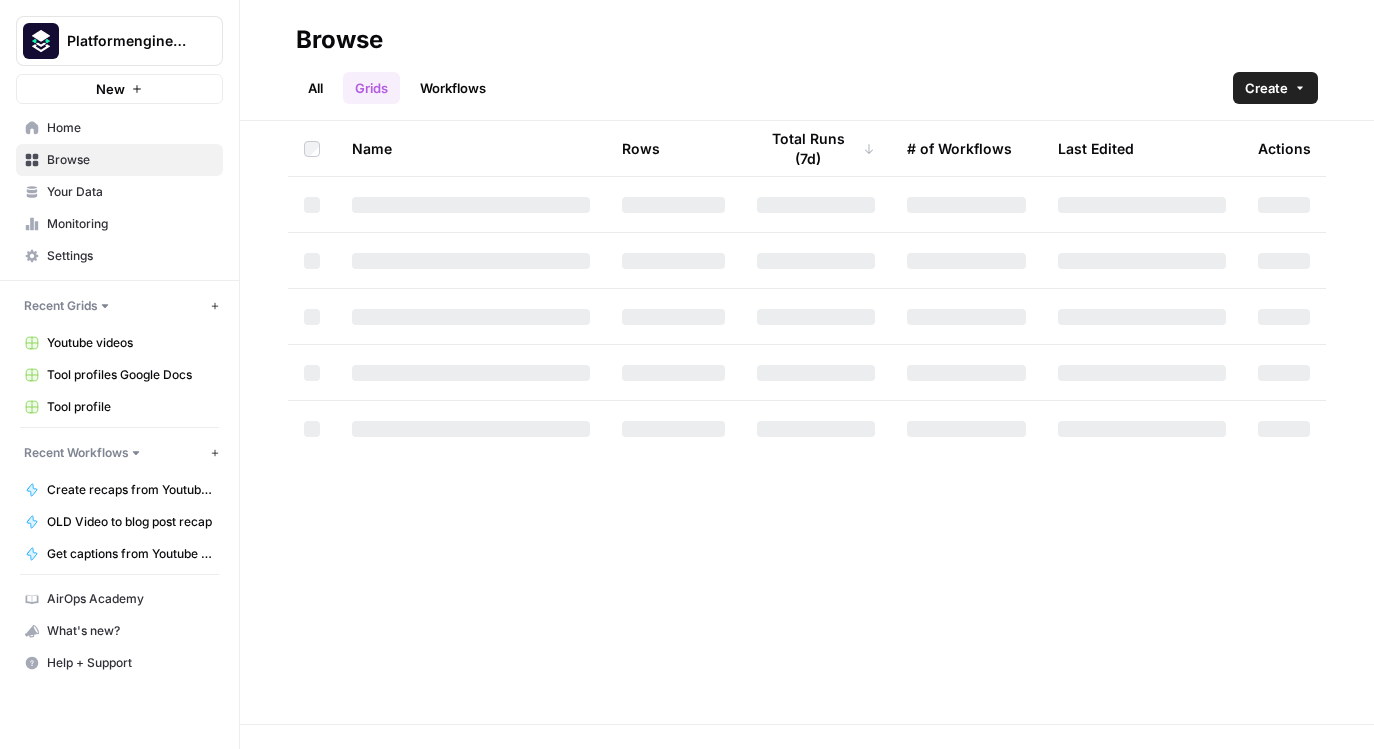 scroll, scrollTop: 0, scrollLeft: 0, axis: both 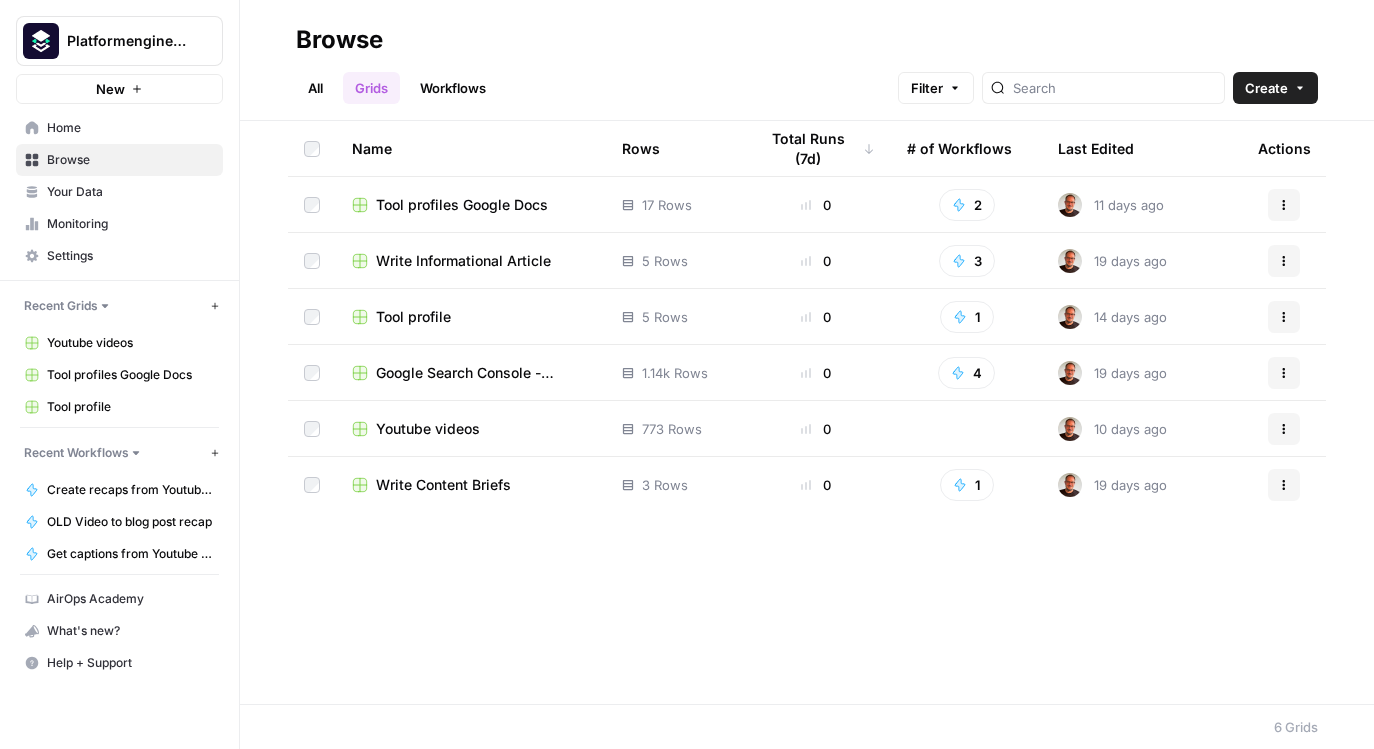 click 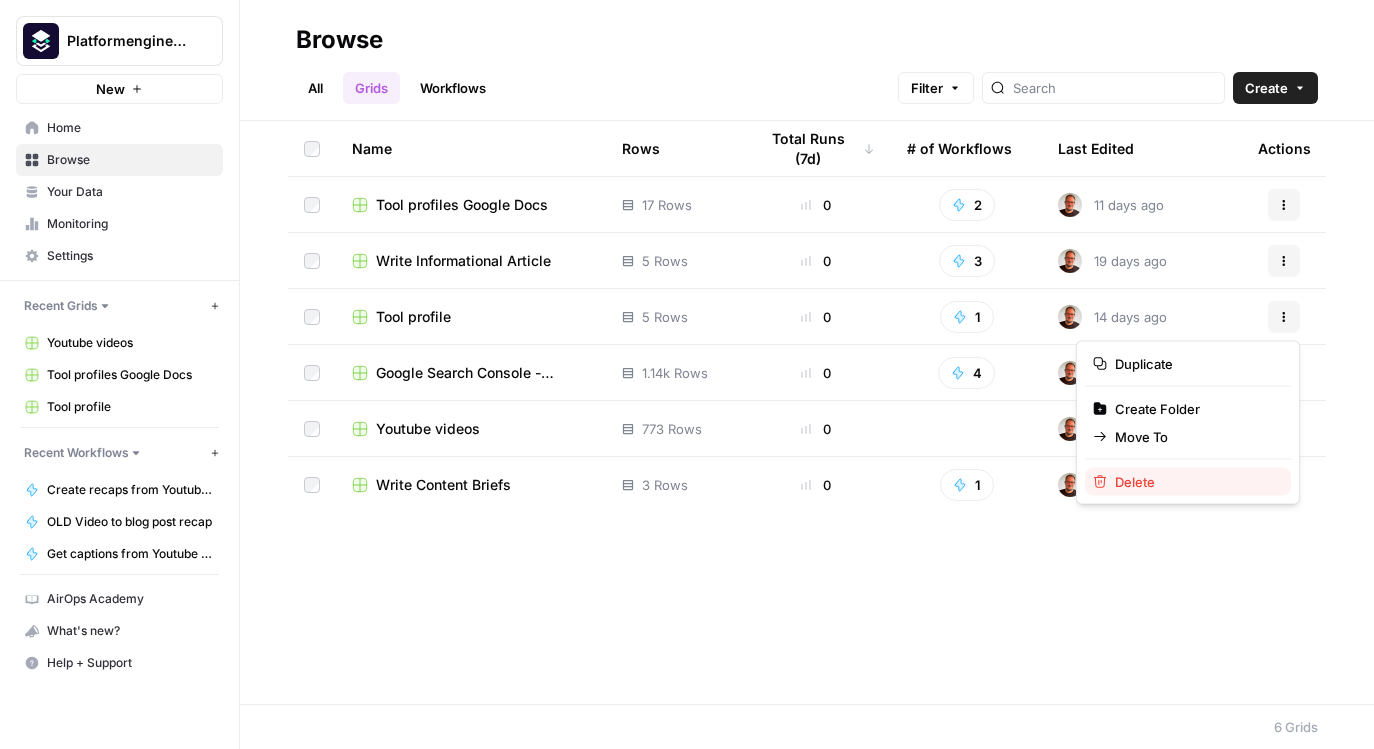 click on "Delete" at bounding box center (1195, 482) 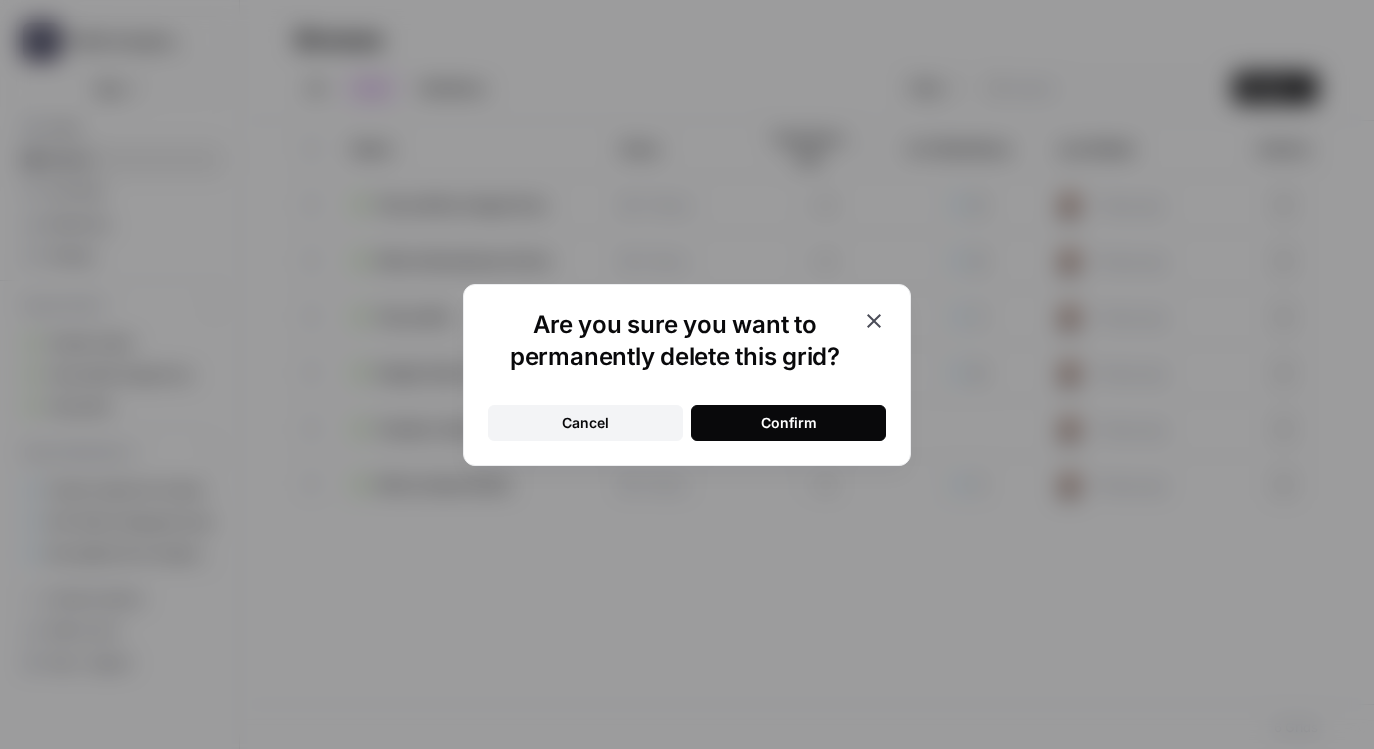 click on "Confirm" at bounding box center (789, 423) 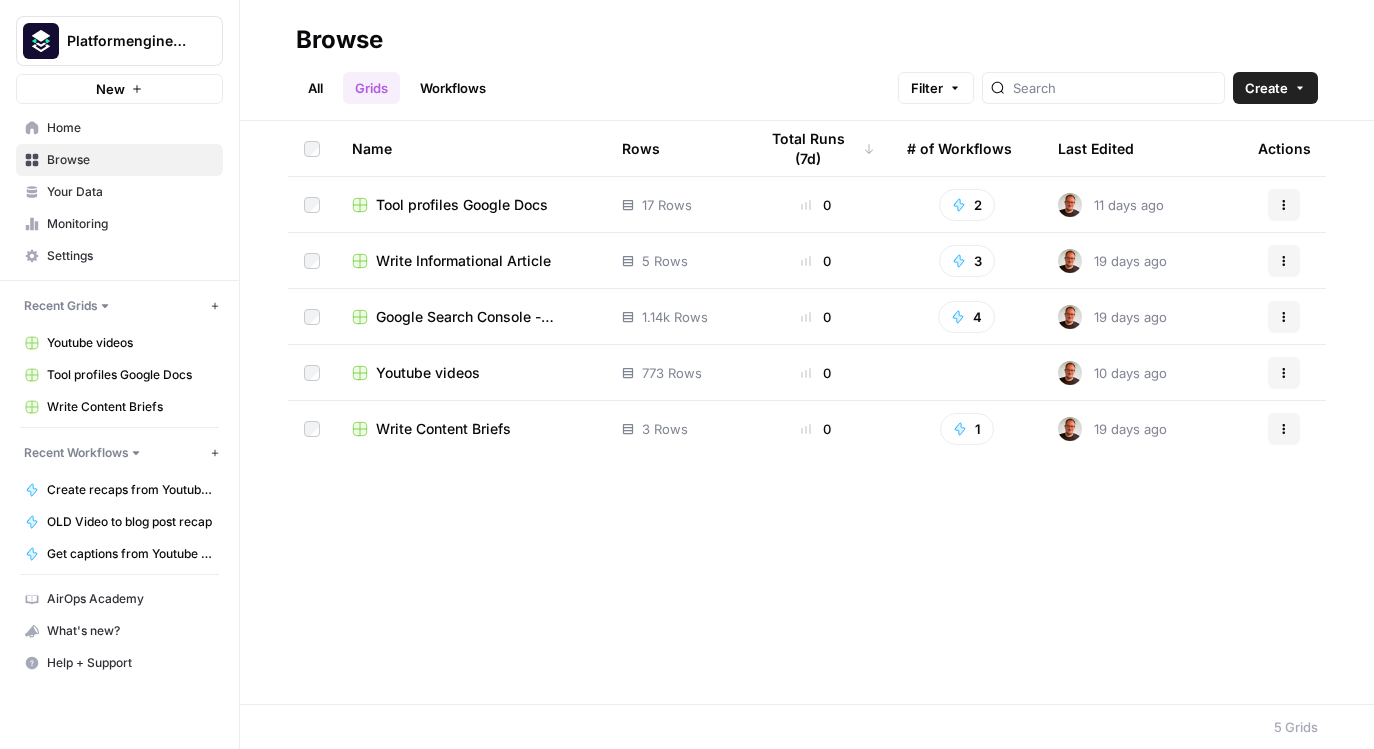 click on "Actions" at bounding box center [1284, 429] 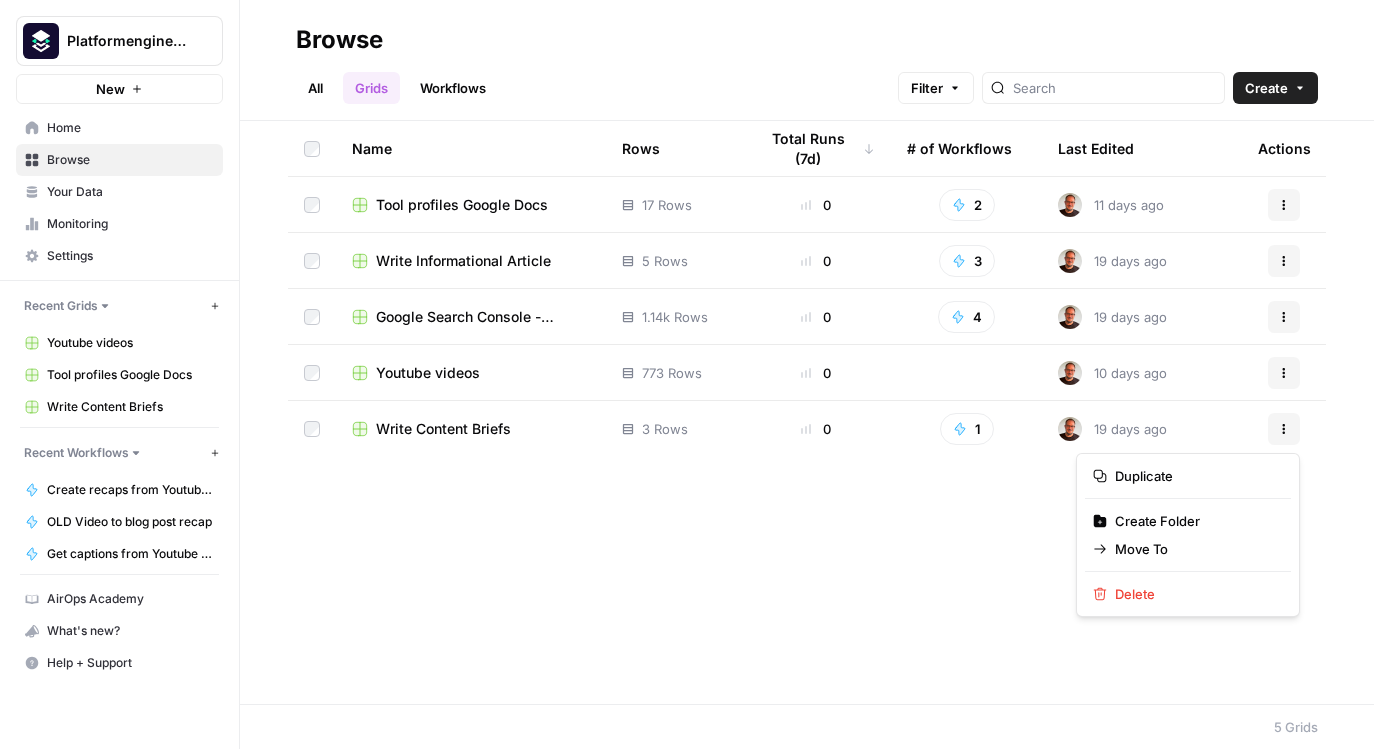 click on "Actions" at bounding box center [1284, 429] 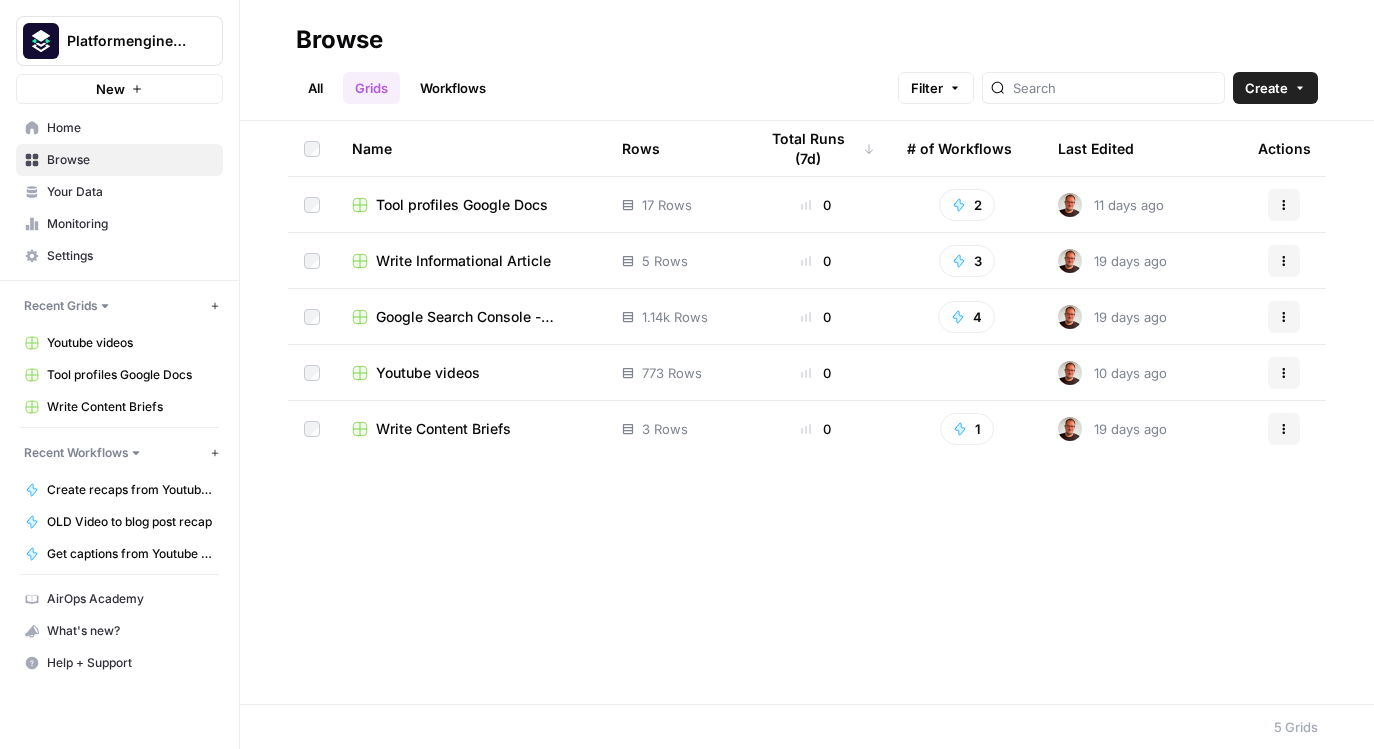 click on "Name Rows Total Runs (7d) # of Workflows Last Edited Actions Tool profiles Google Docs 17   Rows 0 2 11 days ago Actions Write Informational Article 5   Rows 0 3 19 days ago Actions Google Search Console - platformengineering.org 1.14k   Rows 0 4 19 days ago Actions Youtube videos 773   Rows 0 10 days ago Actions Write Content Briefs 3   Rows 0 1 19 days ago Actions" at bounding box center (807, 412) 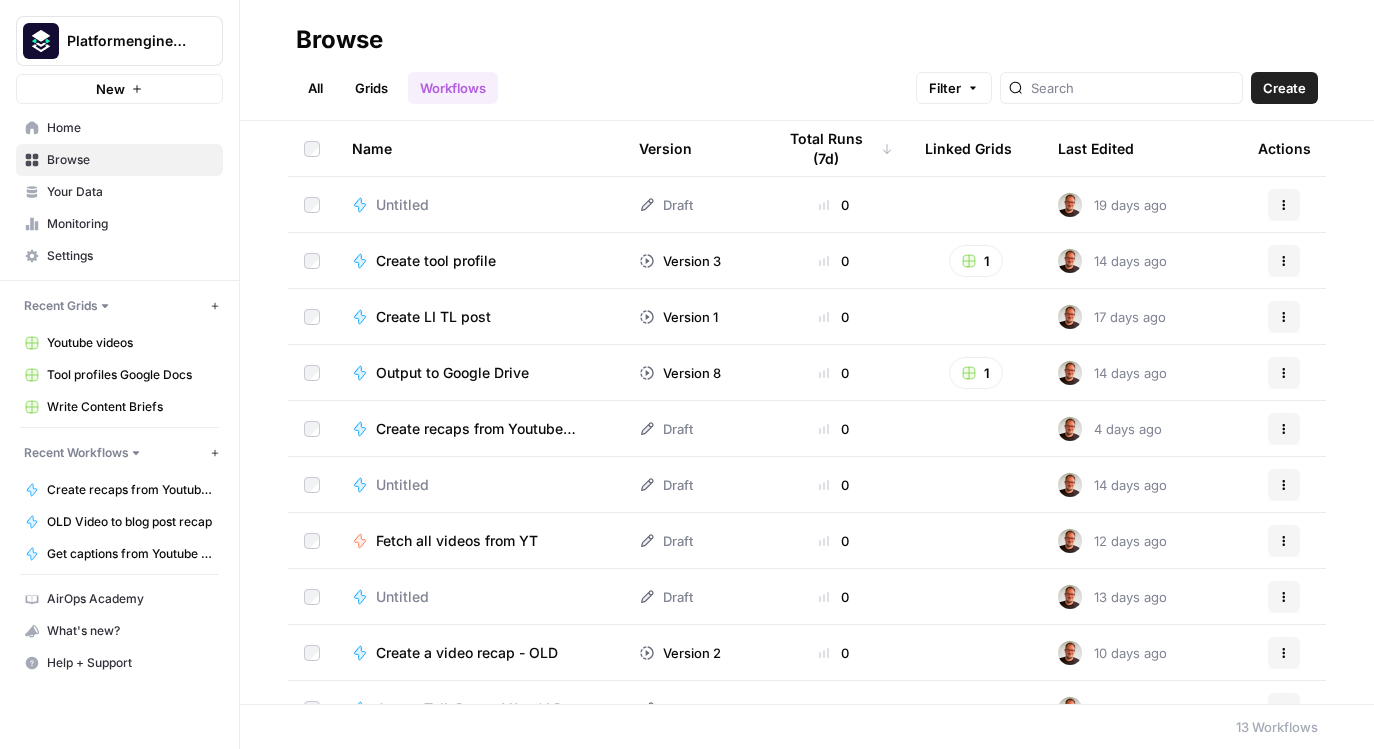 click on "Untitled" at bounding box center [402, 205] 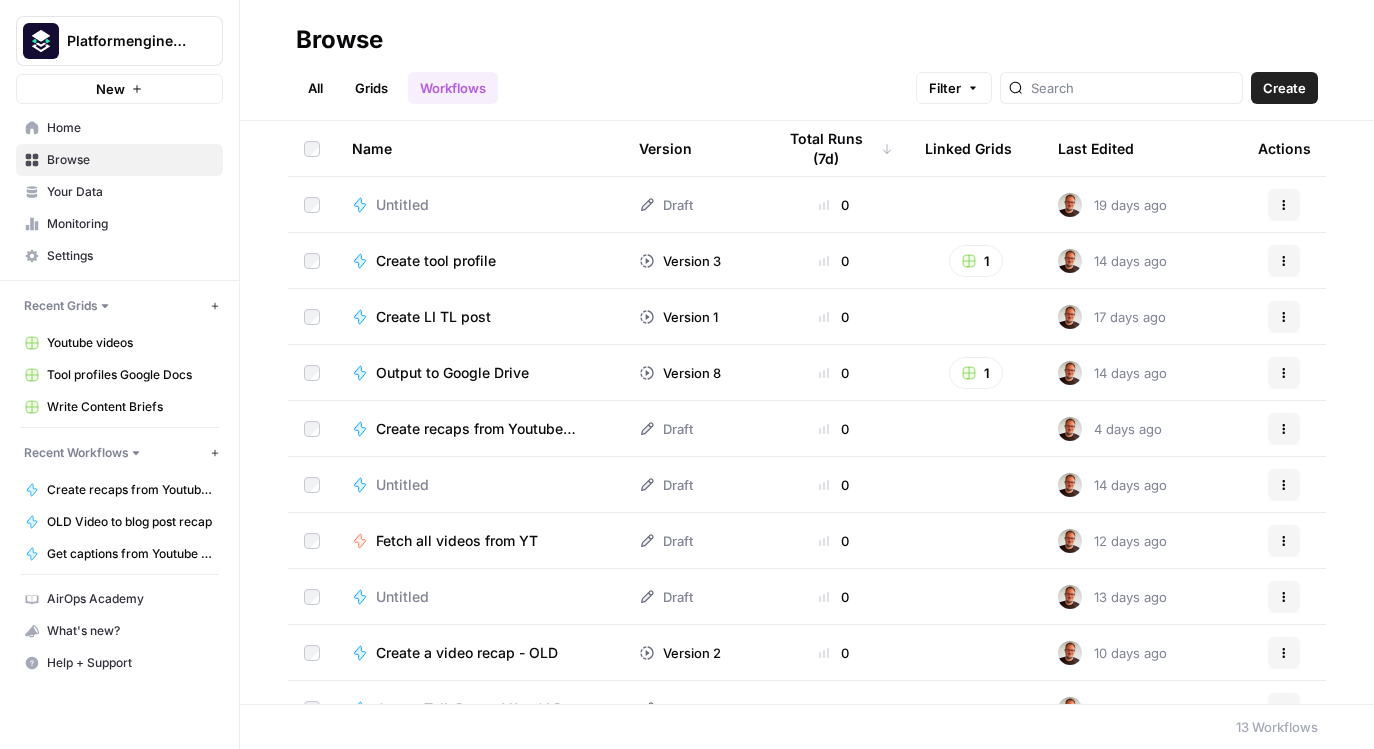 click 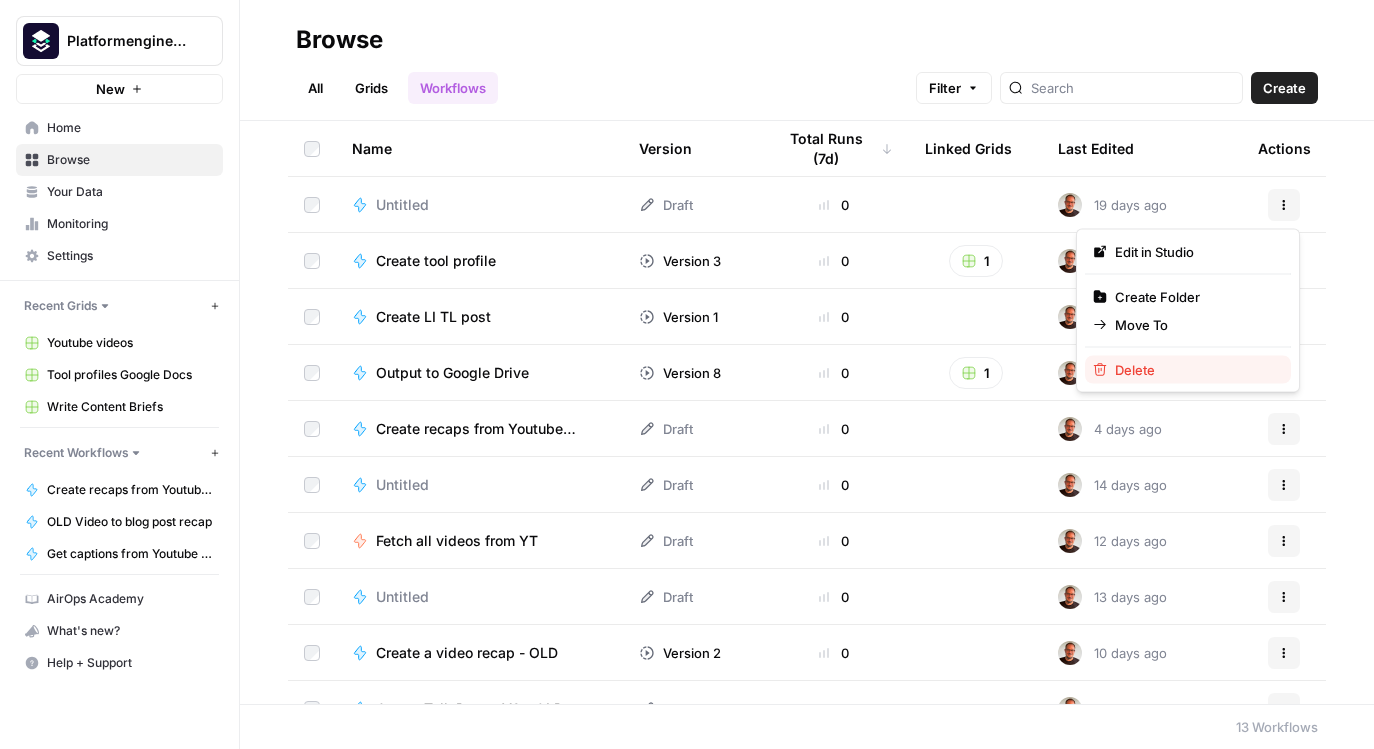 click on "Delete" at bounding box center [1188, 370] 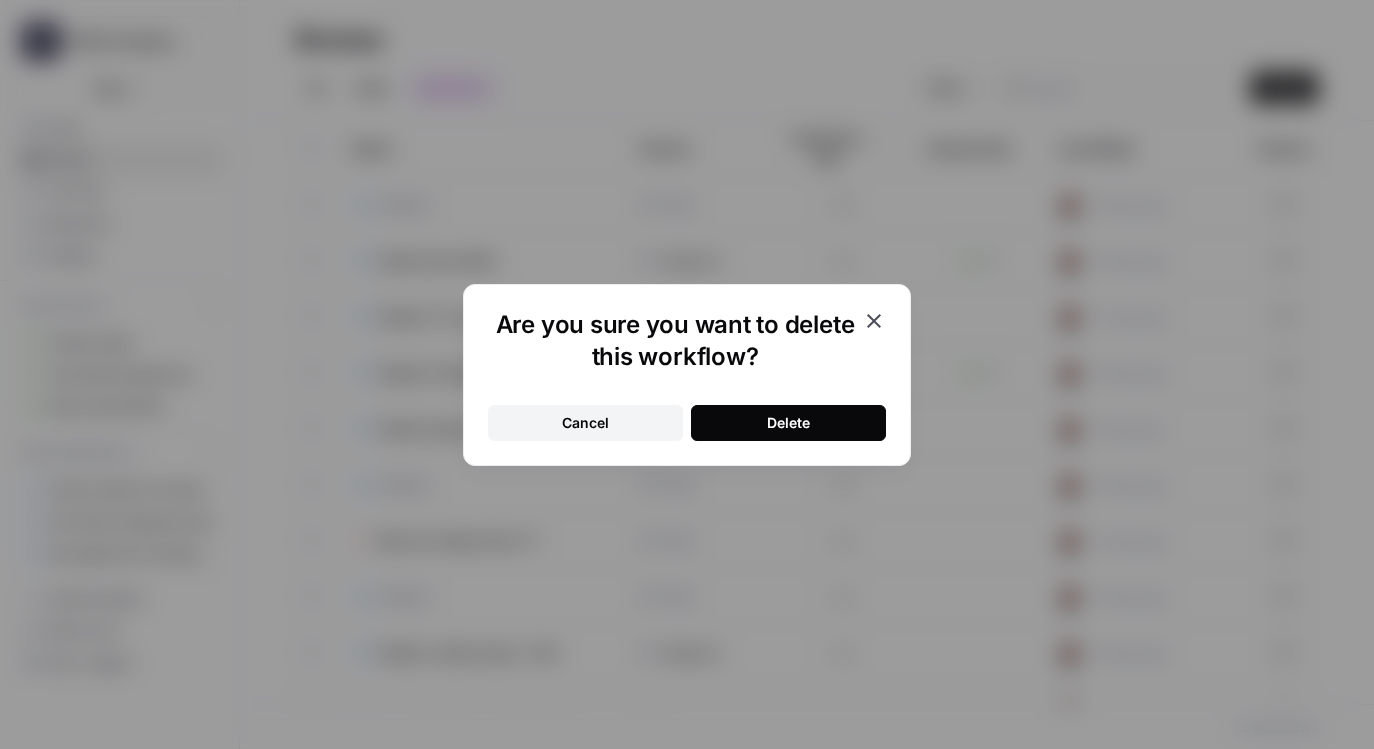click on "Delete" at bounding box center (788, 423) 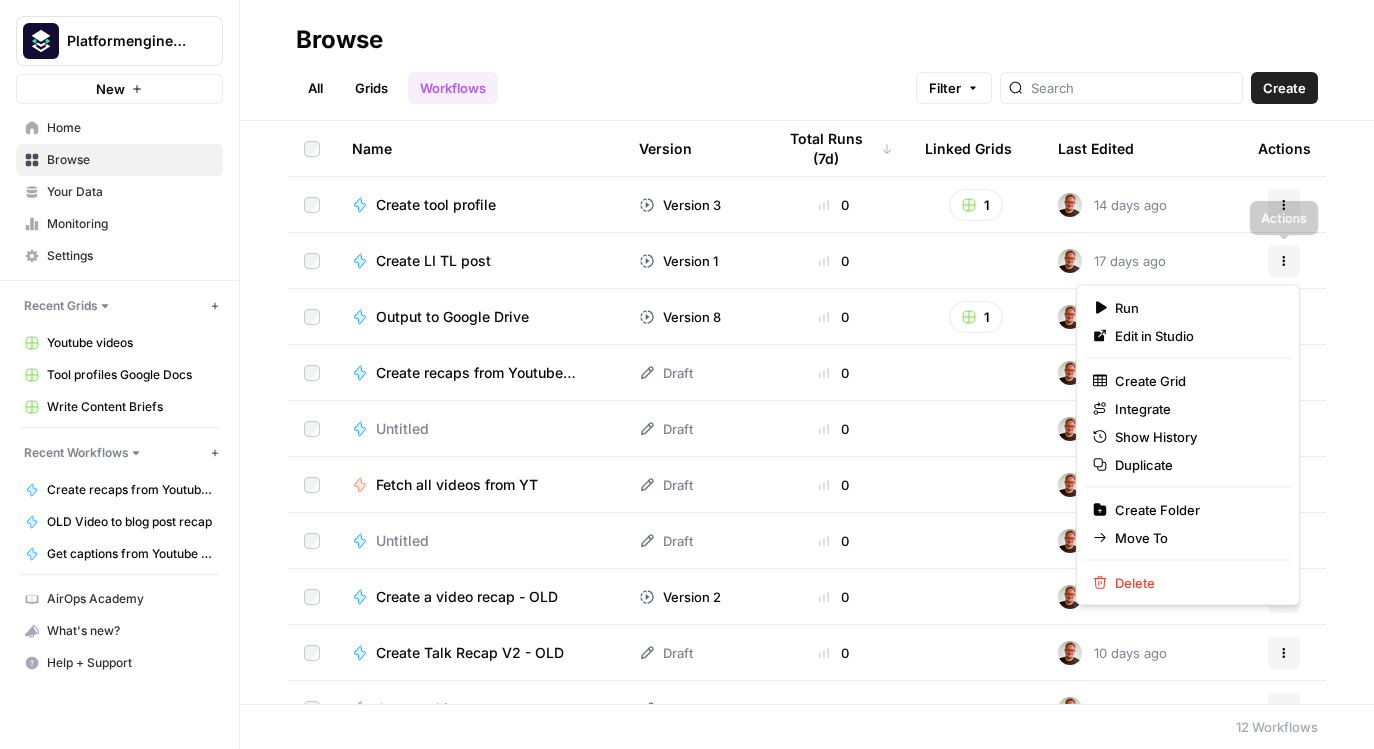 click 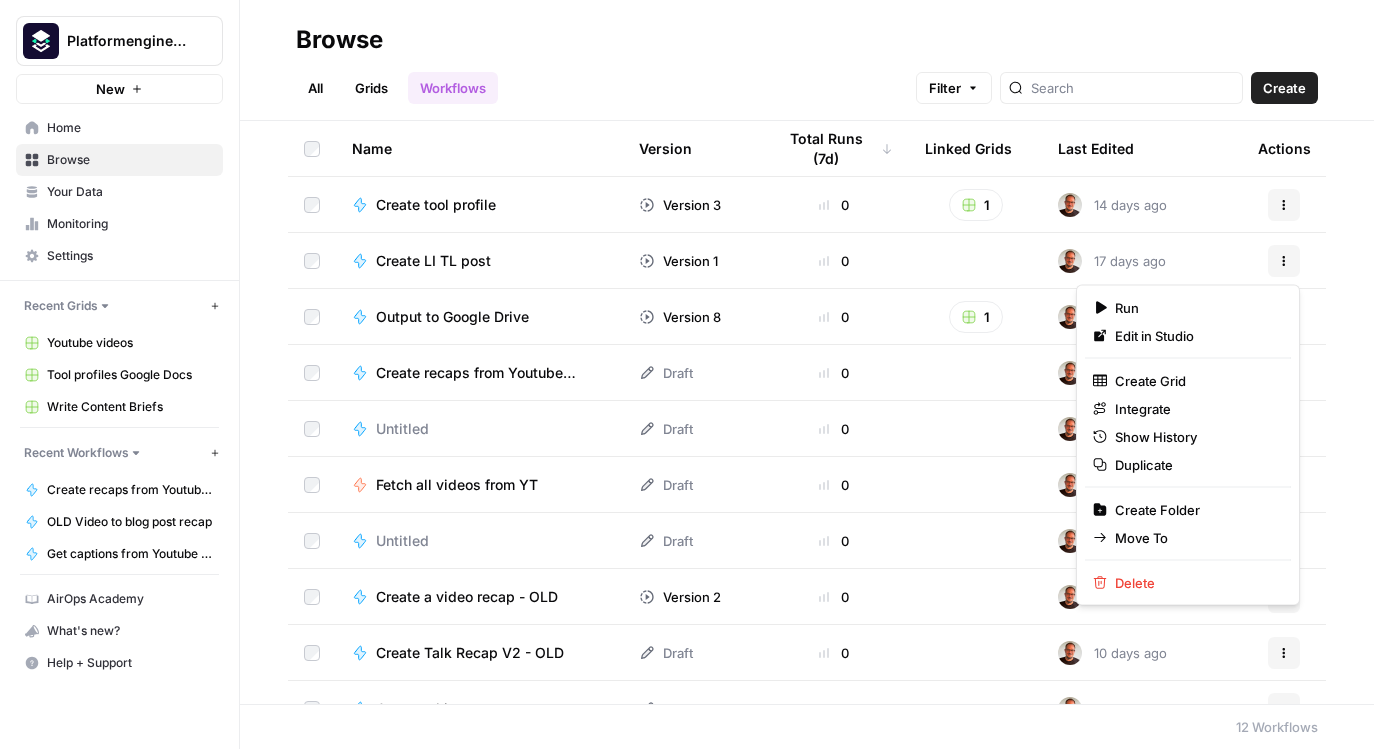 click on "All Grids Workflows Filter Create" at bounding box center (807, 80) 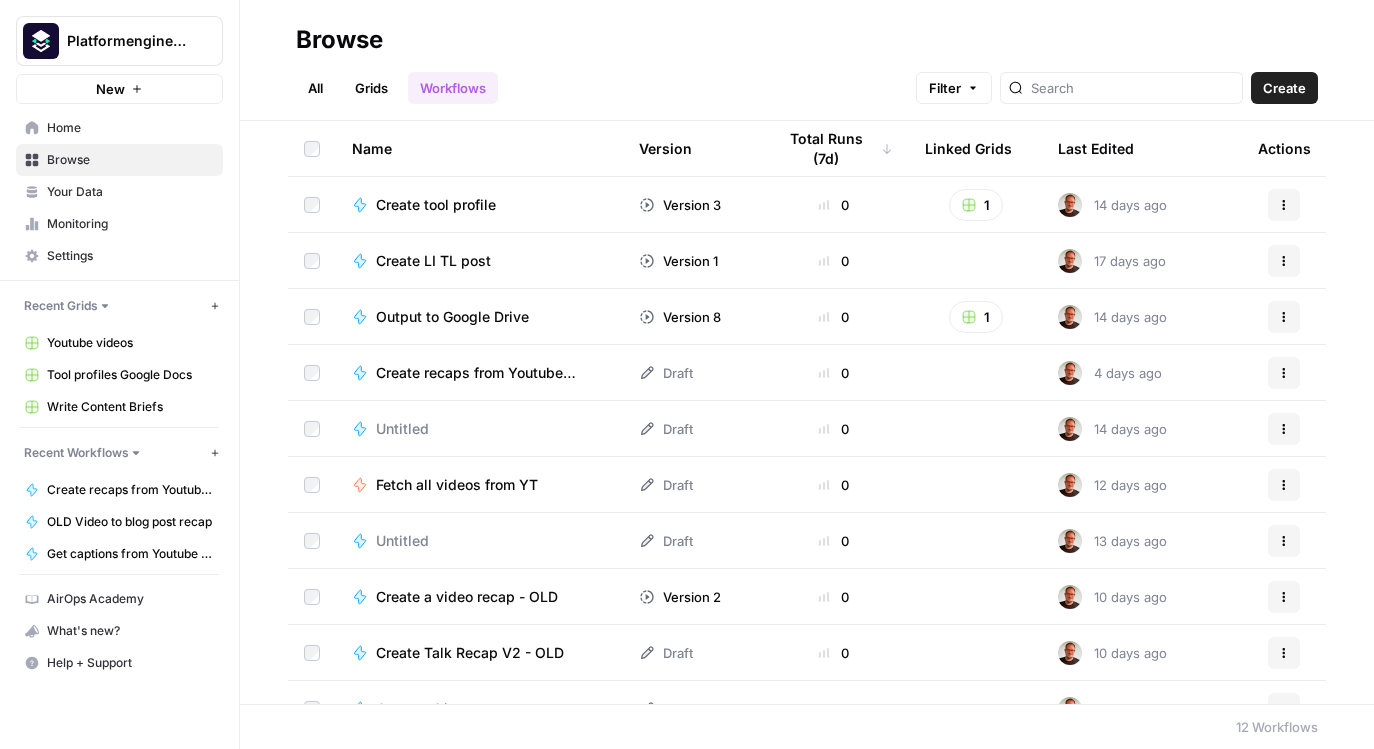 click on "Untitled" at bounding box center (402, 429) 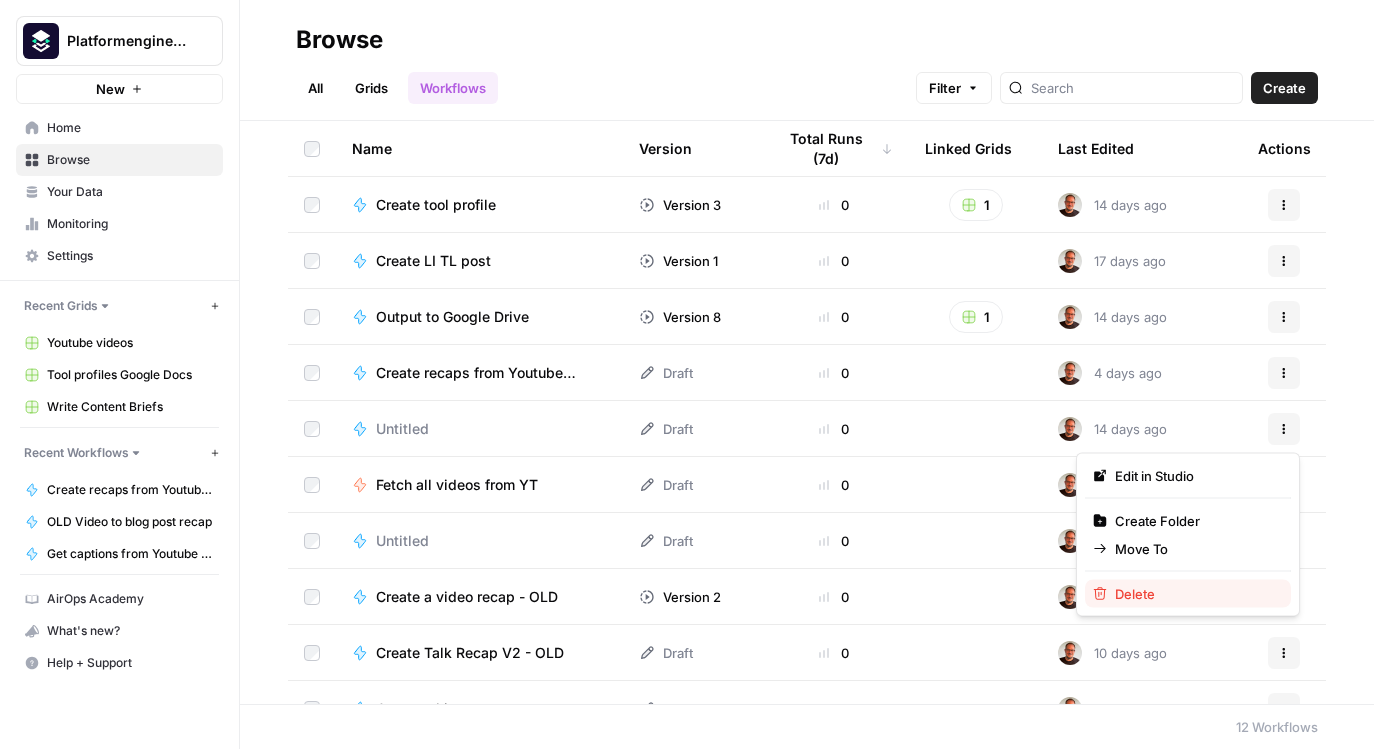 click on "Delete" at bounding box center [1195, 594] 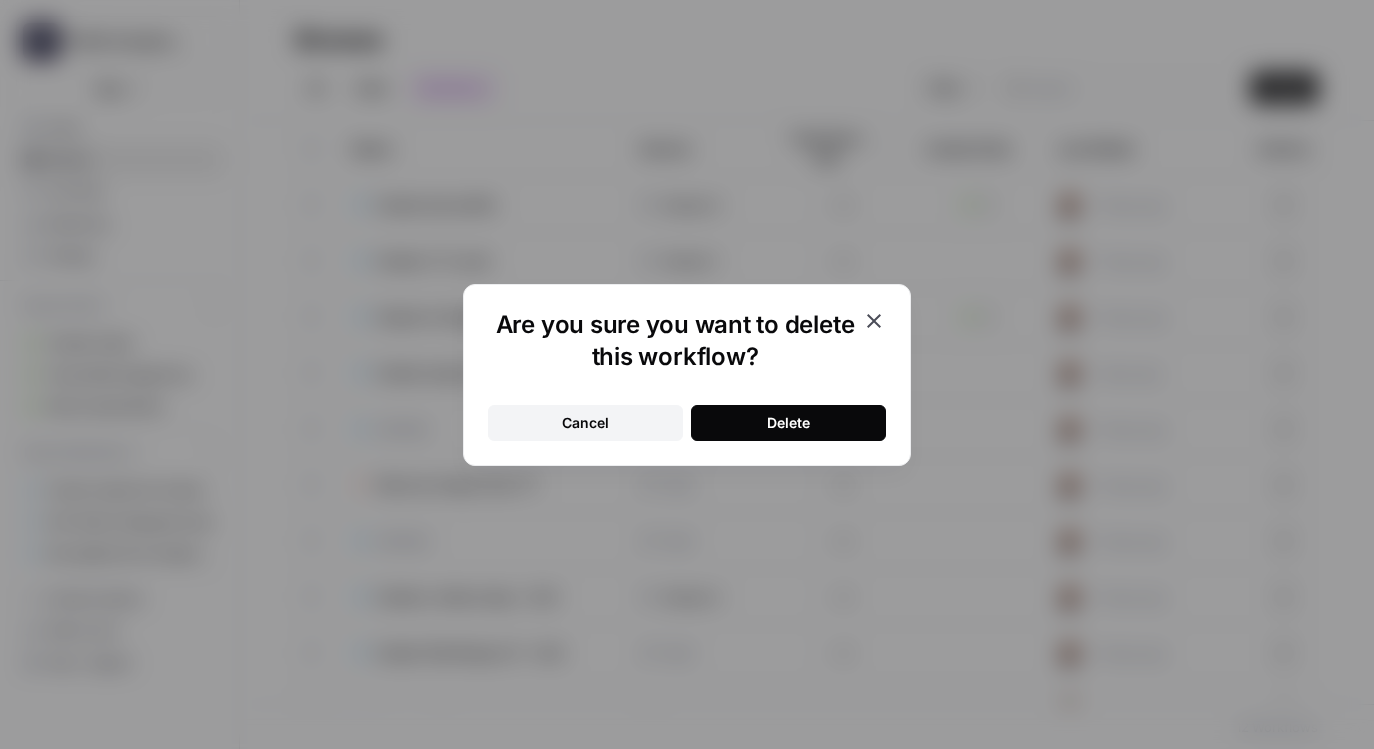 click on "Delete" at bounding box center [788, 423] 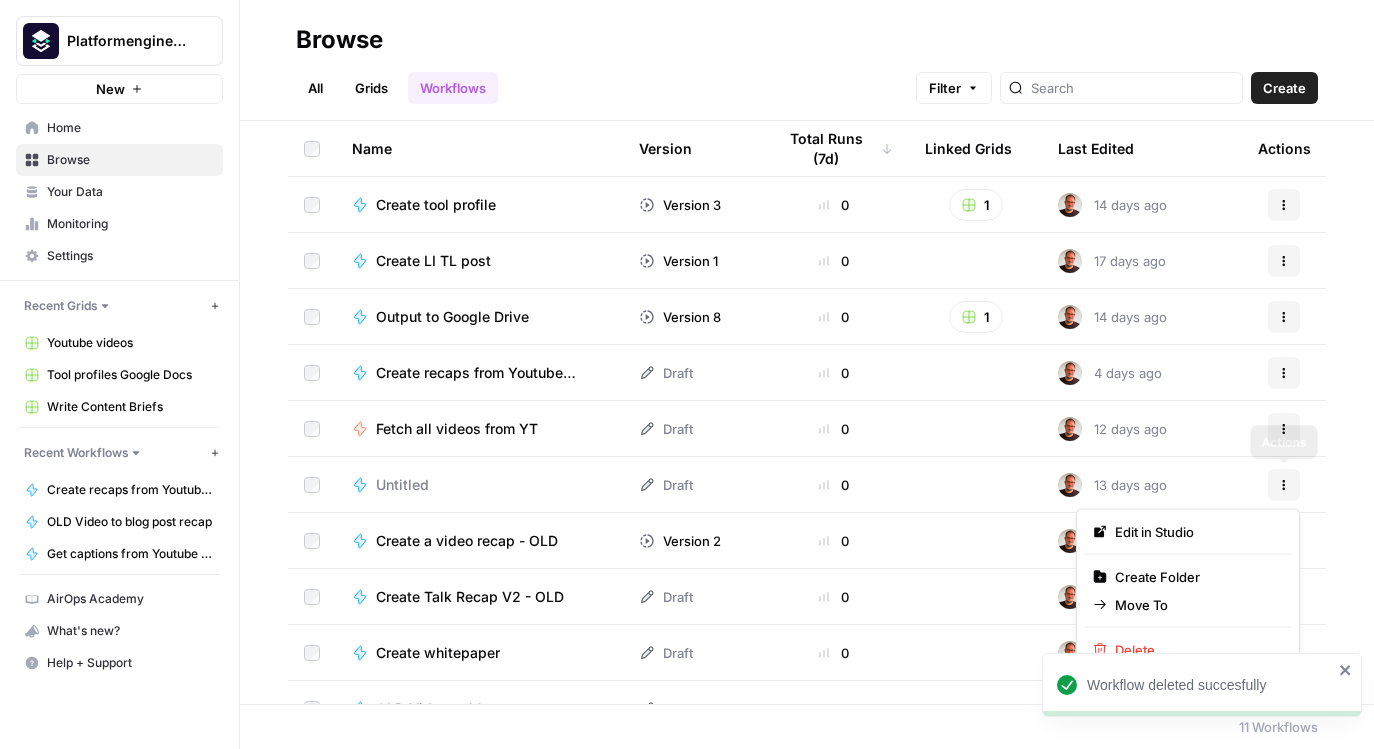 click on "Actions" at bounding box center [1284, 485] 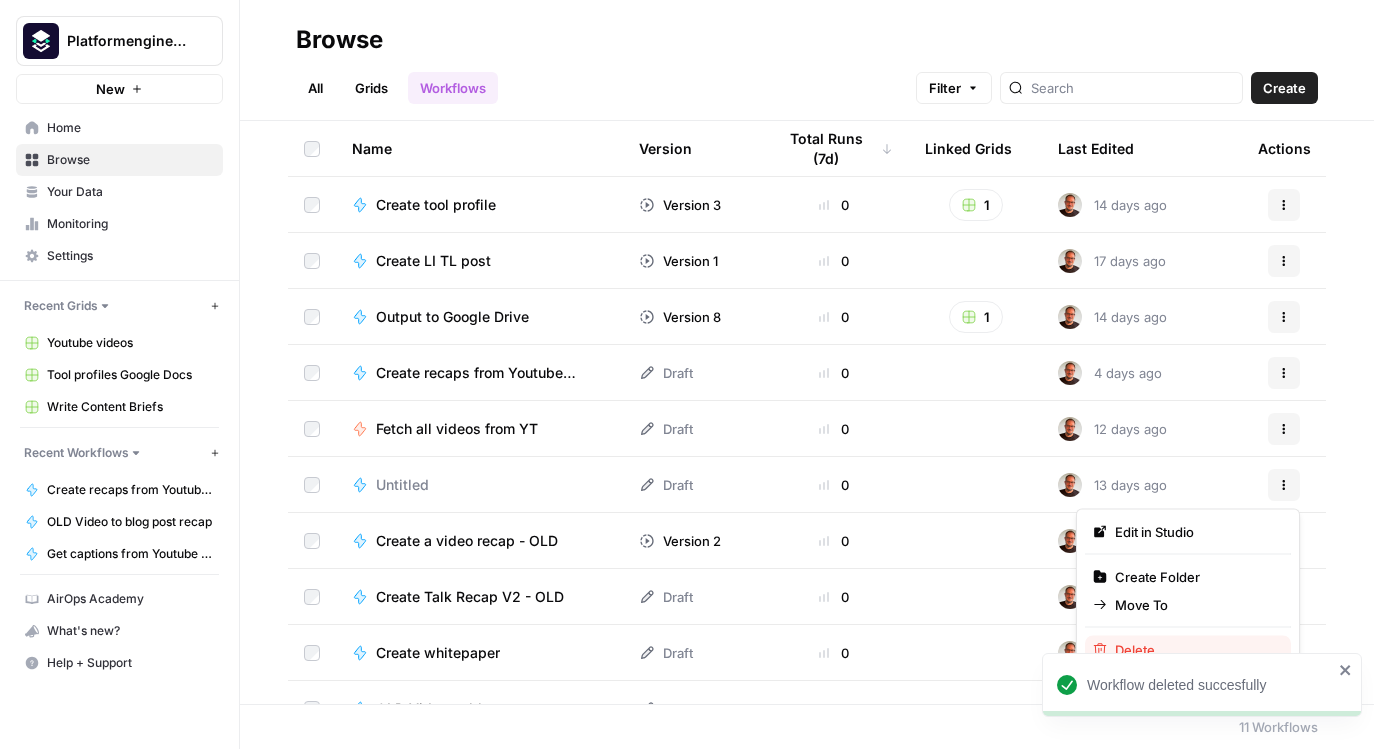 click on "Delete" at bounding box center [1195, 650] 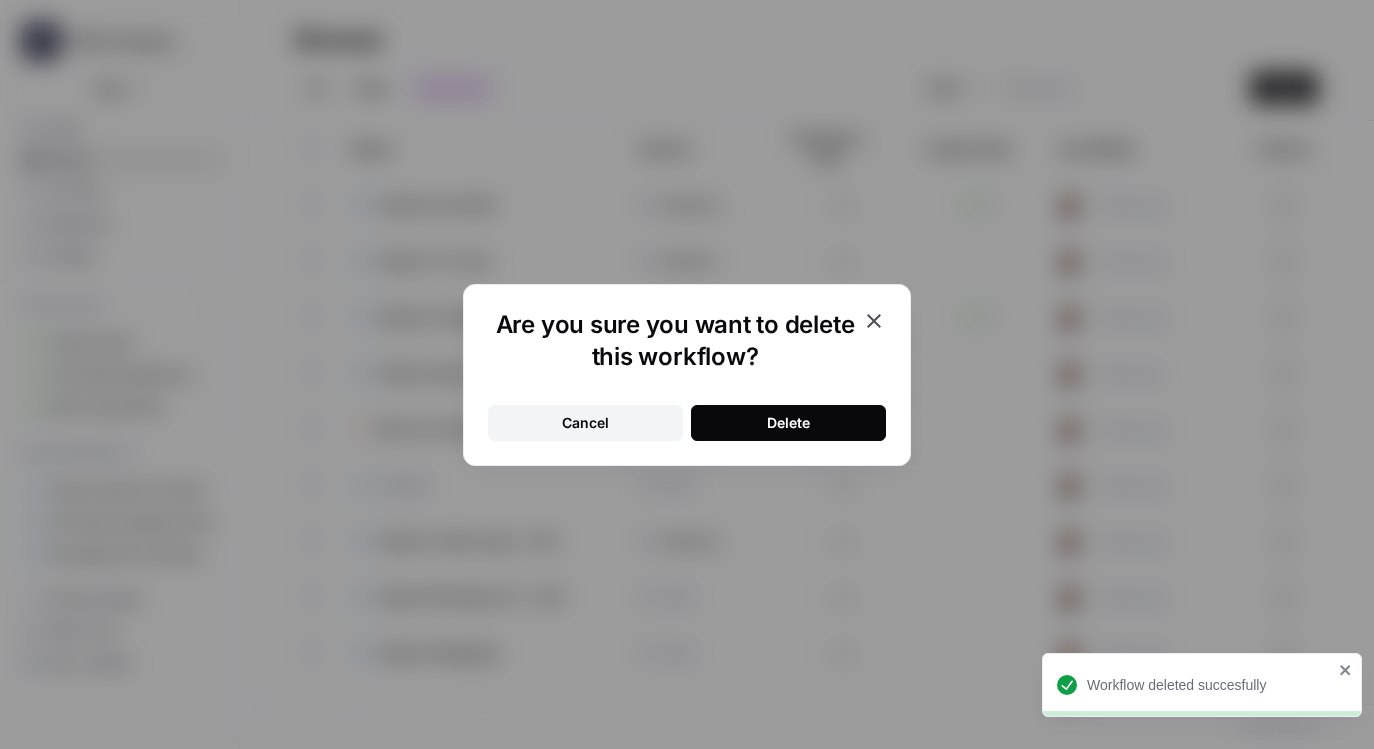click on "Delete" at bounding box center (788, 423) 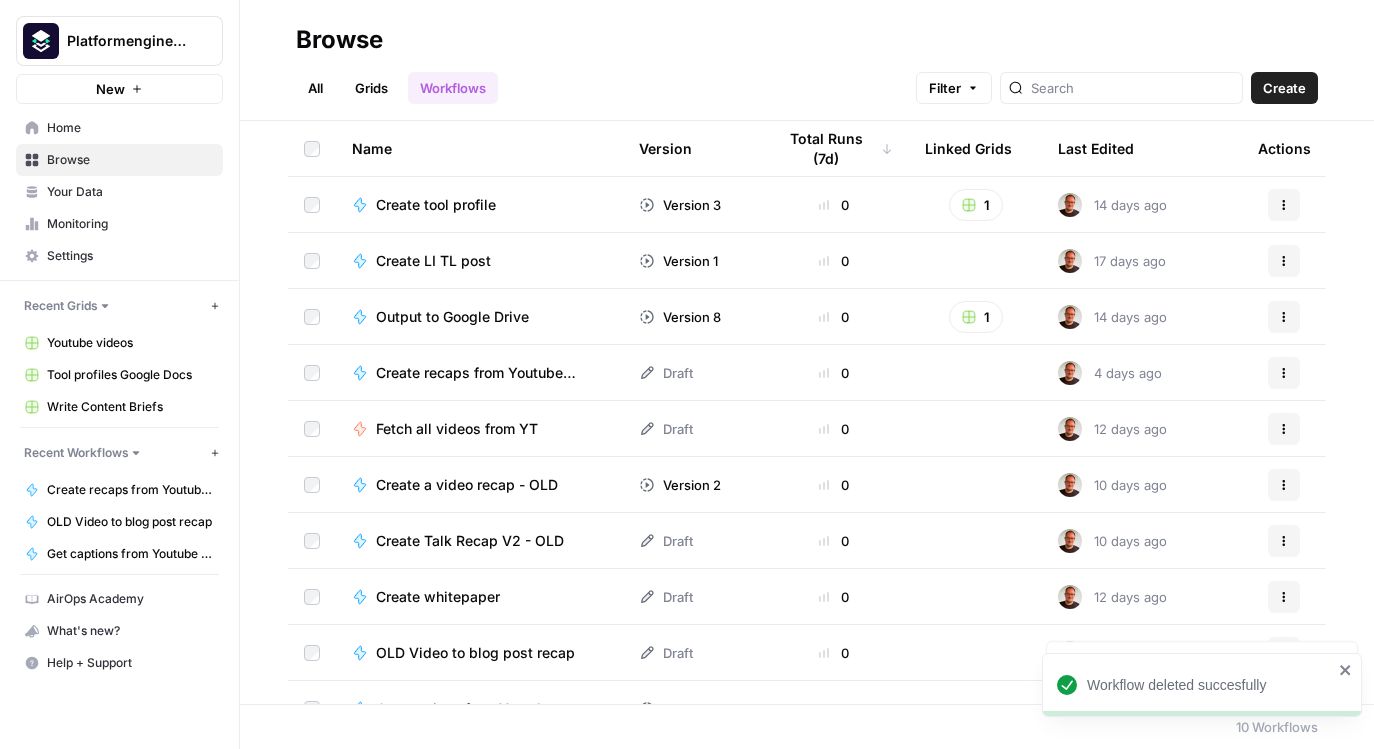 scroll, scrollTop: 33, scrollLeft: 0, axis: vertical 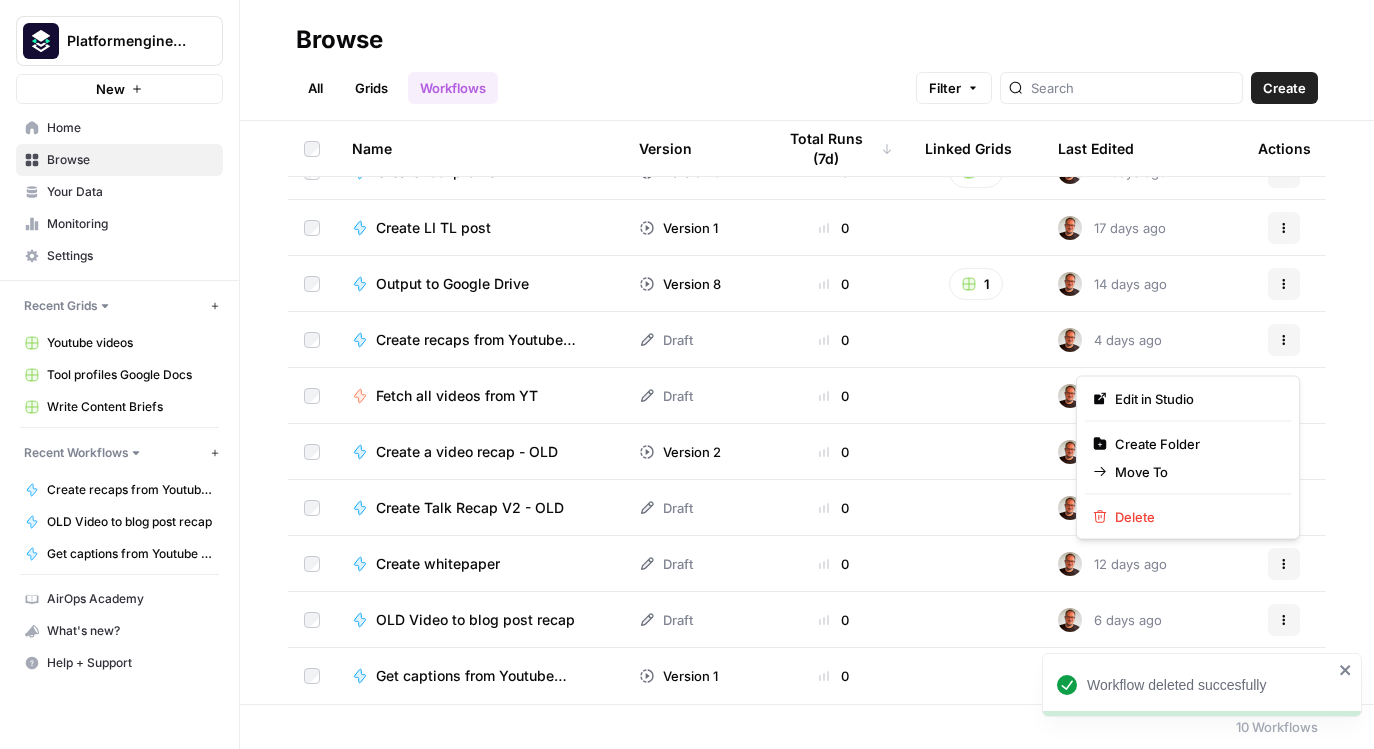 click 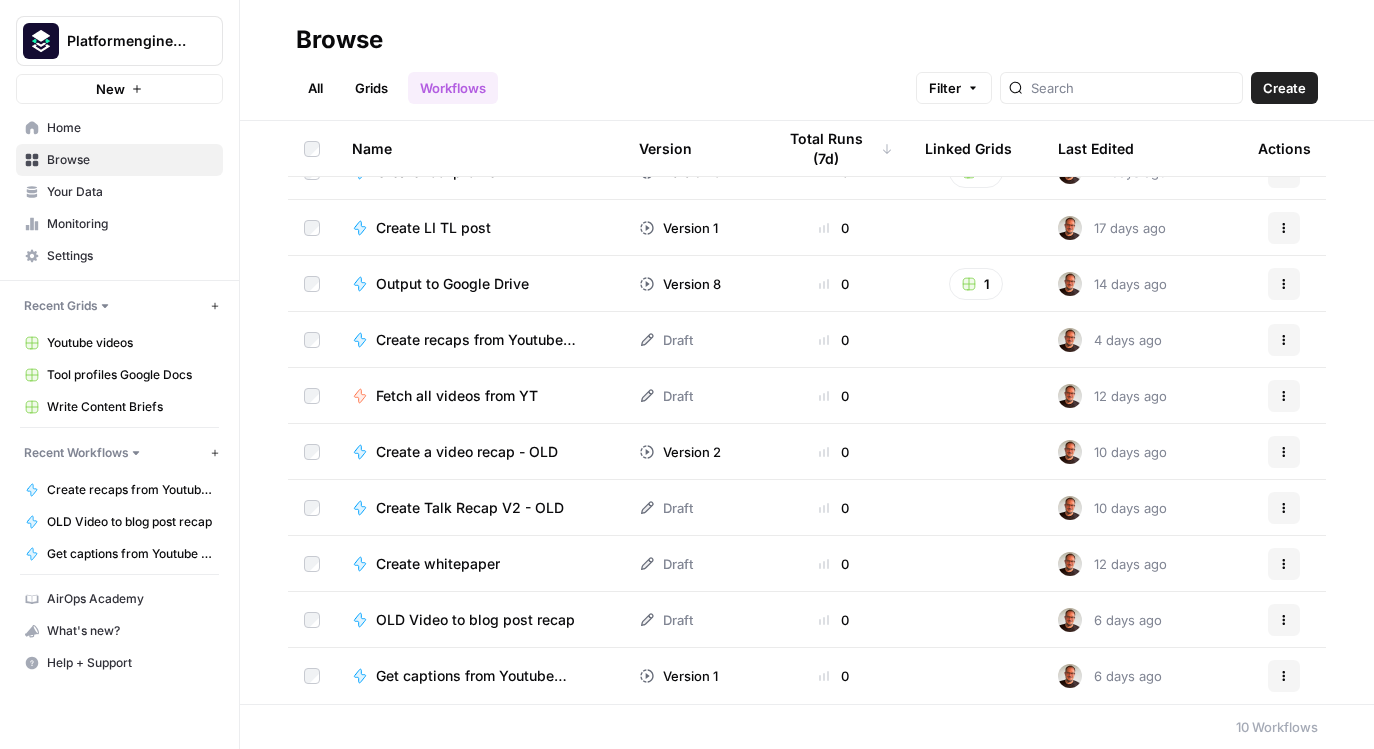 click on "Platformengineering.org New Home Browse Your Data Monitoring Settings Recent Grids New grid Youtube videos Tool profiles Google Docs Write Content Briefs Recent Workflows New Workflow Create recaps from Youtube videos OLD Video to blog post recap Get captions from Youtube video AirOps Academy What's new? Help + Support" at bounding box center [119, 374] 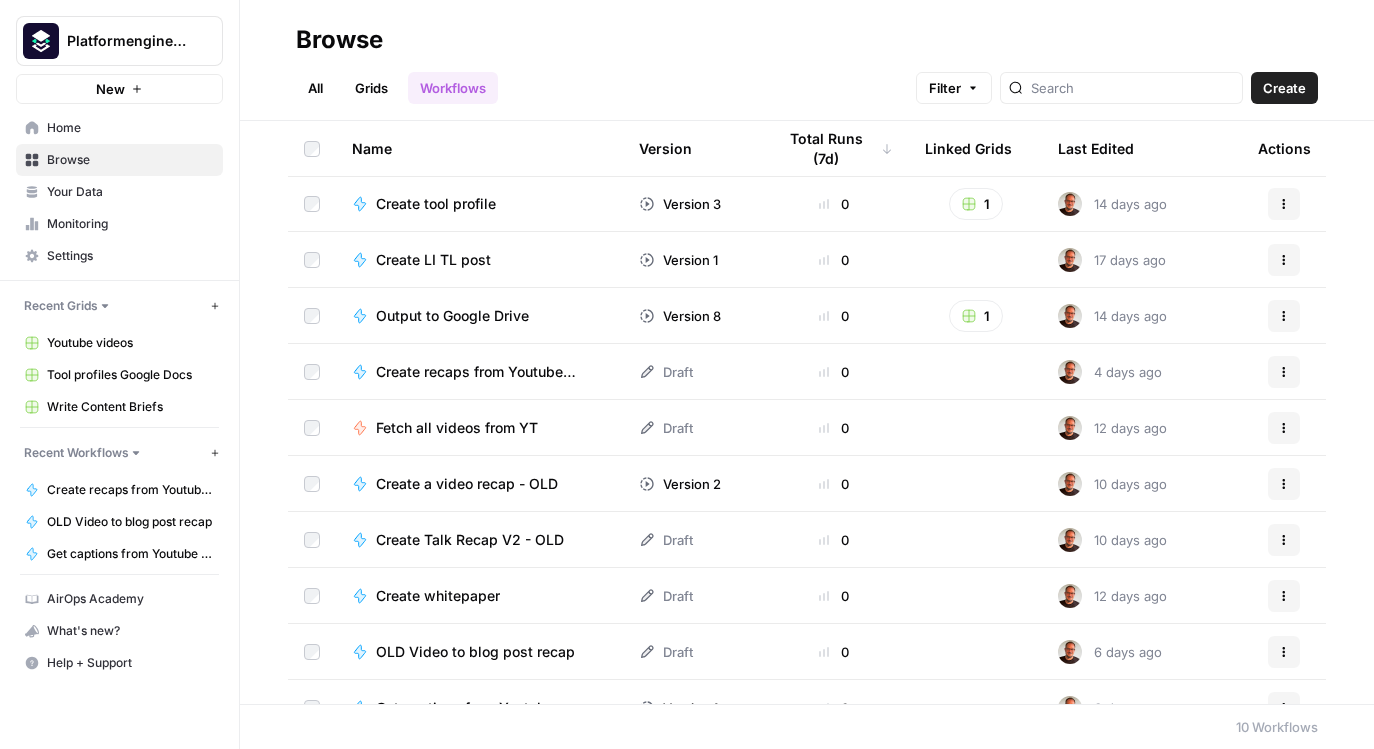 scroll, scrollTop: 0, scrollLeft: 0, axis: both 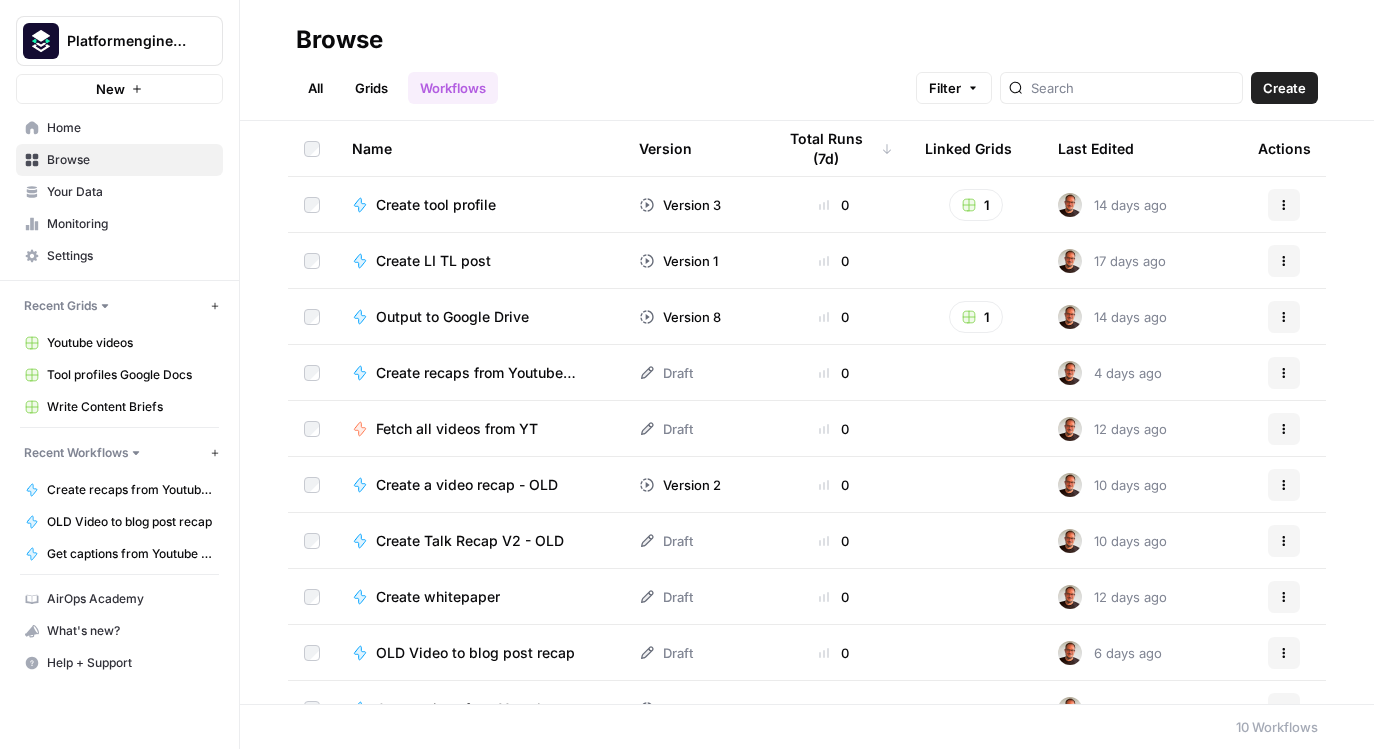 click on "Create recaps from Youtube videos" at bounding box center [483, 373] 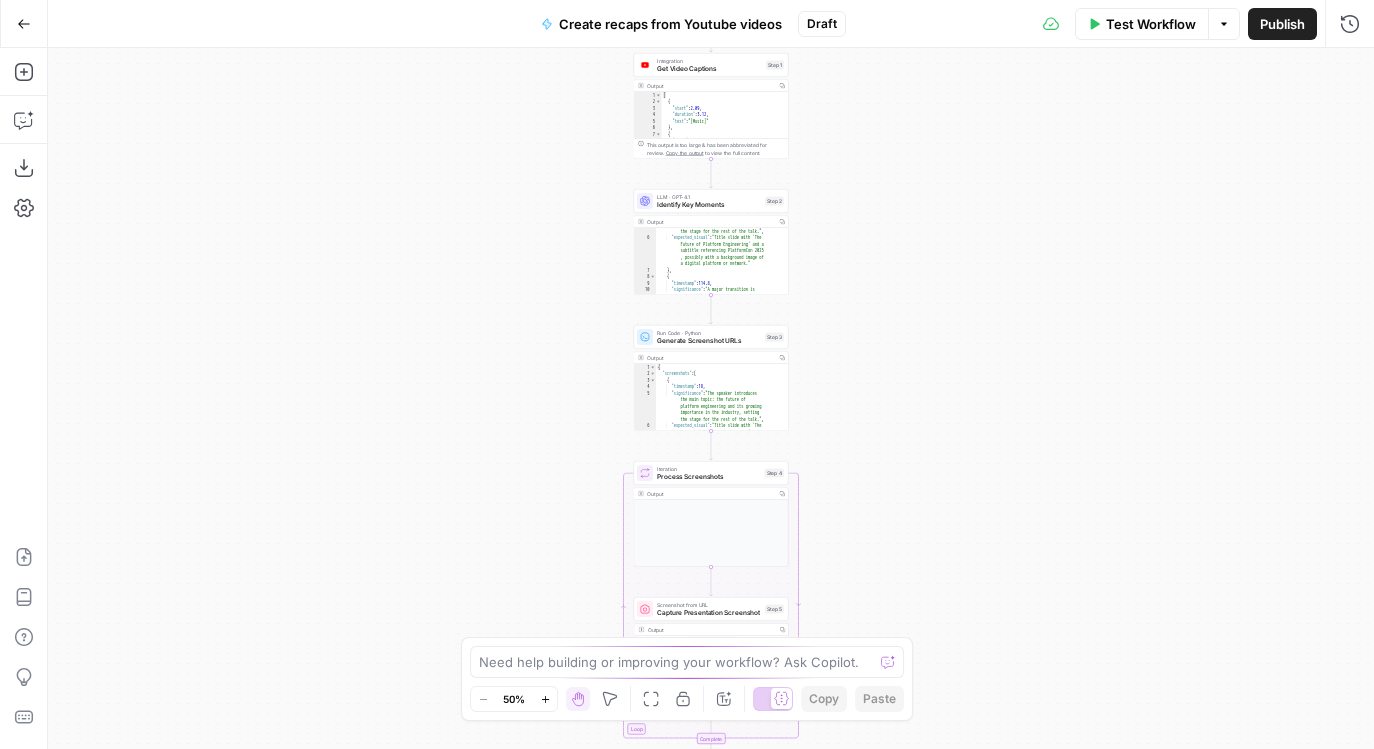 scroll, scrollTop: 0, scrollLeft: 0, axis: both 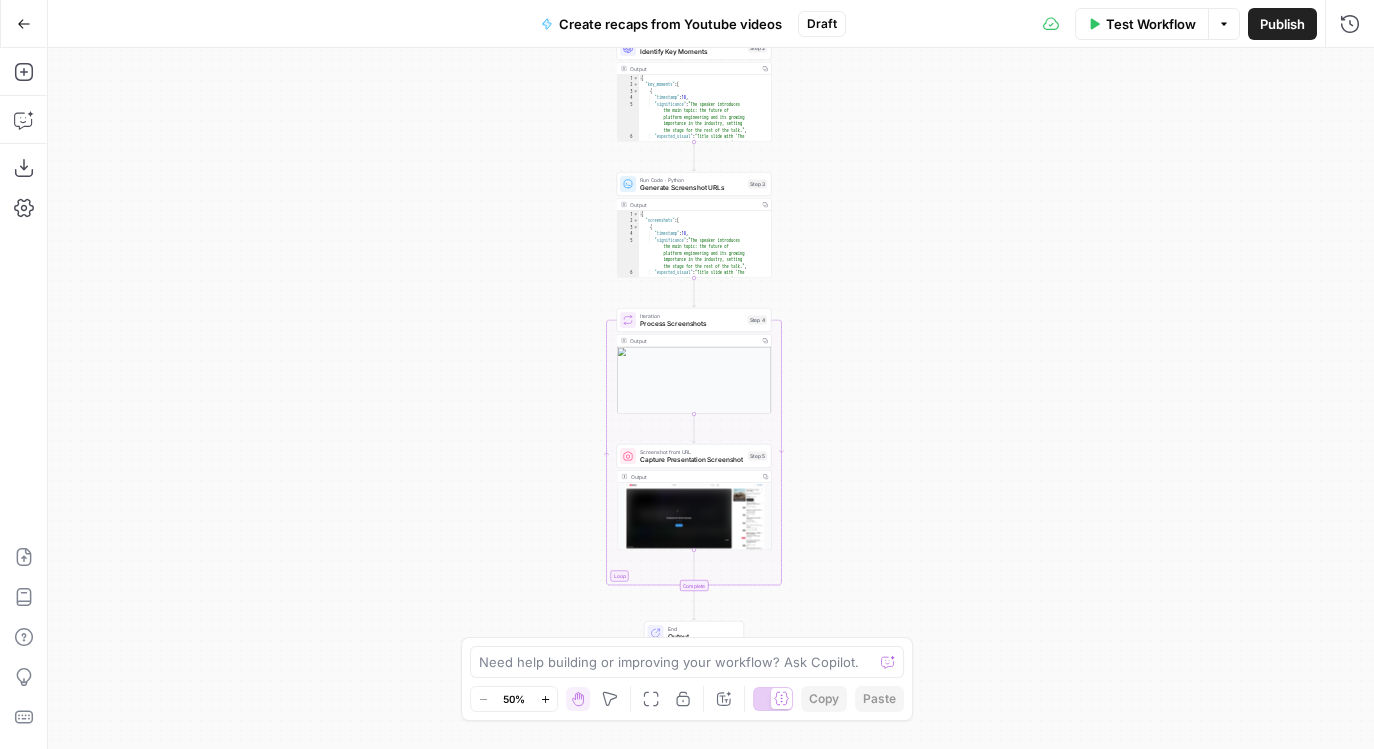 click on "Create recaps from Youtube videos" at bounding box center (670, 24) 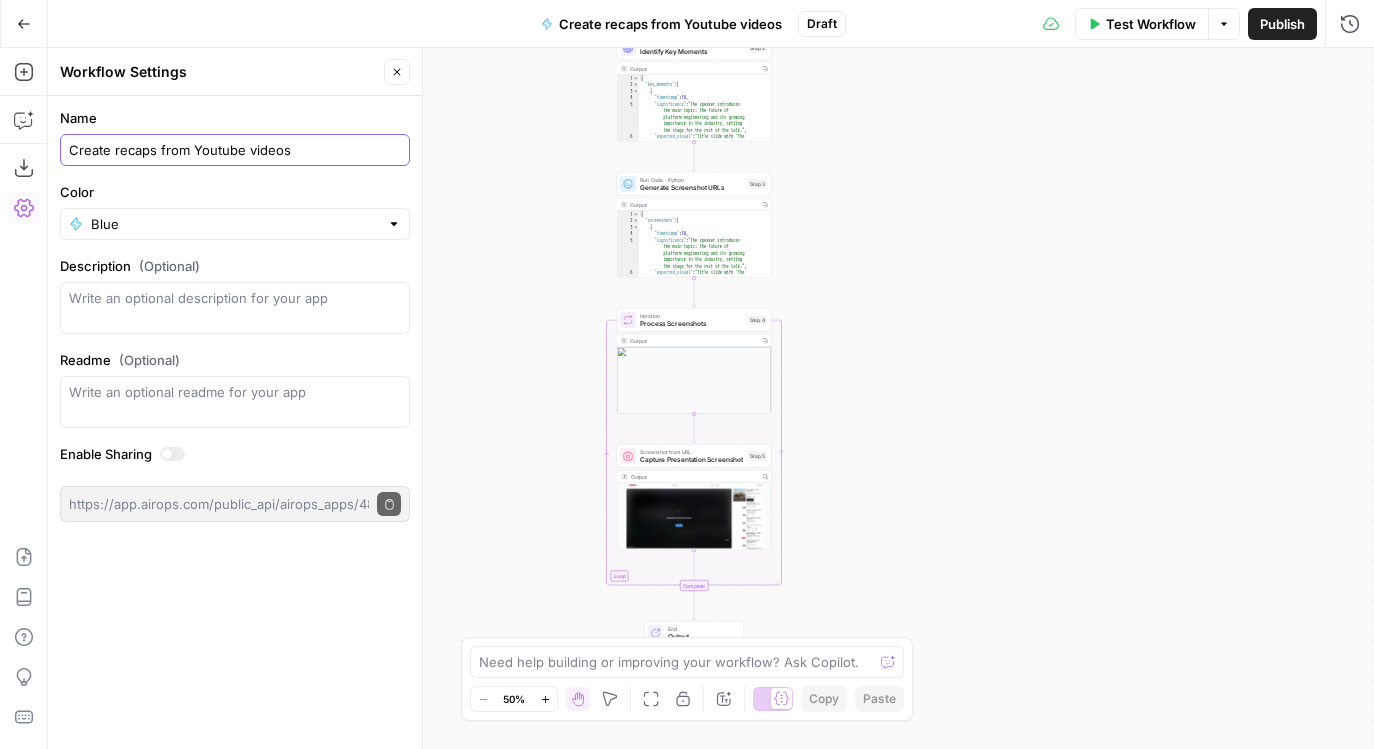 click on "Create recaps from Youtube videos" at bounding box center (235, 150) 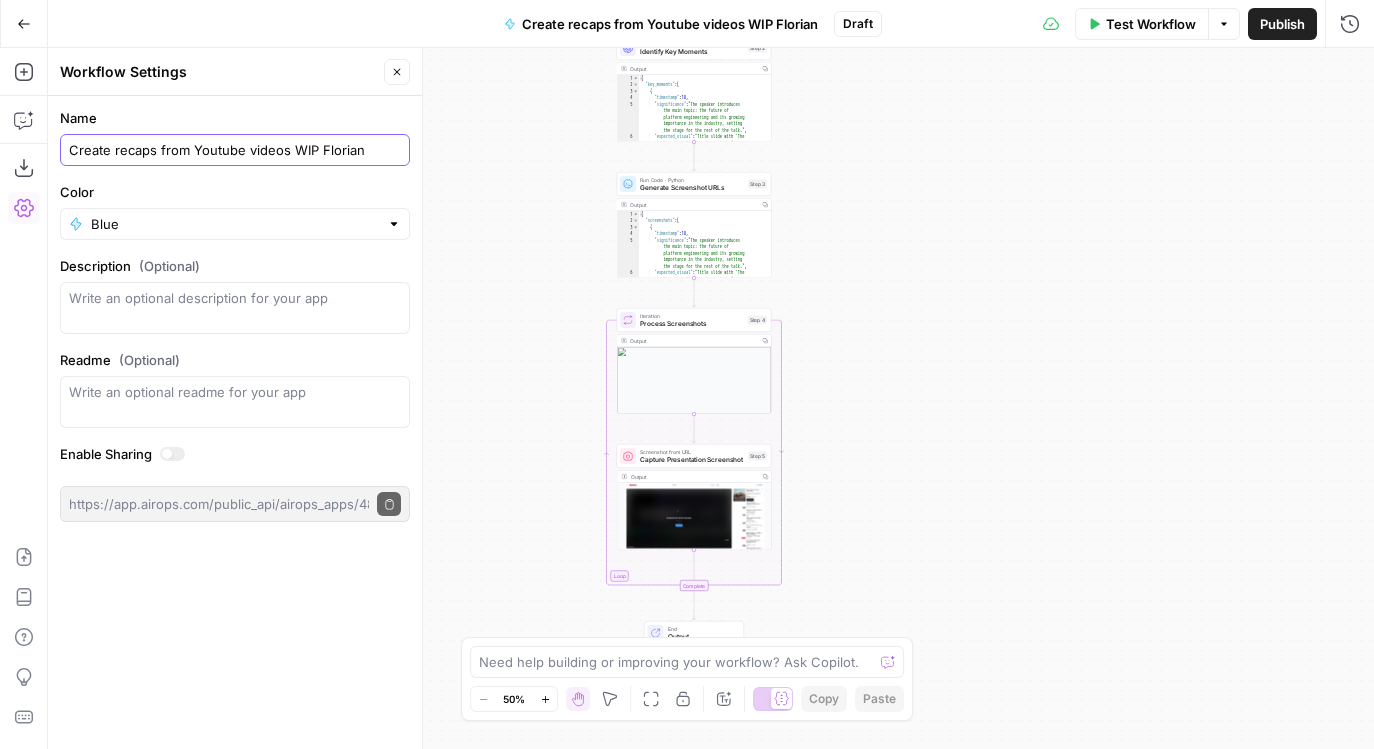 type on "Create recaps from Youtube videos WIP Florian" 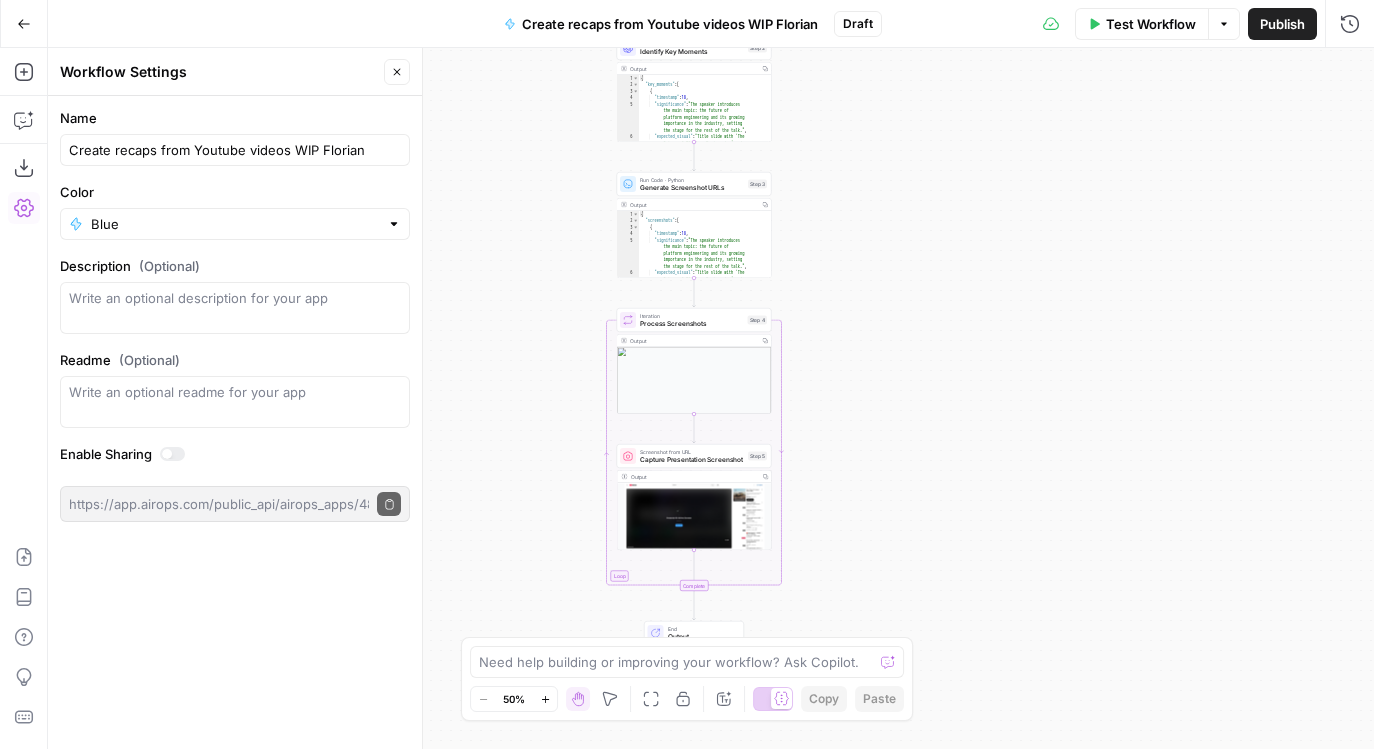 click on "Workflow Set Inputs Inputs Integration Get Video Captions Step 1 Output Copy 1 2 3 4 5 6 7 8 9 [    {      "start" :  2.09 ,      "duration" :  3.12 ,      "text" :  "[Music]"    } ,    {      "start" :  10.48 ,      "duration" :  5.279 ,     XXXXXXXXXXXXXXXXXXXXXXXXXXXXXXXXXXXXXXXXXXXXXXXXXXXXXXXXXXXXXXXXXXXXXXXXXXXXXXXXXXXXXXXXXXXXXXXXXXXXXXXXXXXXXXXXXXXXXXXXXXXXXXXXXXXXXXXXXXXXXXXXXXXXXXXXXXXXXXXXXXXXXXXXXXXXXXXXXXXXXXXXXXXXXXXXXXXXXXXXXXXXXXXXXXXXXXXXXXXXXXXXXXXXXXXXXXXXXXXXXXXXXXXXXXXXXXXXXXXXXXXXXXXXXXXXXXXXXXXXXXXXXXXXXXXXXXXXXXXXXXXXXXXXXXXXXXXXXXXXXXXXXXXXXXXXXXXXXXXXXXXXXXXXXXXXXXXXXXXXXXXXXXXXXXXXXXXXXXXXXXXXXXXXXXXXXXXXXXXXXXXXXXXXXXXXXXXXXXXXXXXXXXXXXXXXXXXXXXXXXXXXXXXXXXXXXXXXXXXXXXXXXXXXXXXXXXXXXXXXXXXXXXXXXXXXXXXXXXXXXXXXXXXXXXXX This output is too large & has been abbreviated for review.   Copy the output   to view the full content. LLM · GPT-4.1 Identify Key Moments Step 2 Output Copy 1 2 3 4 5 6 {    "key_moments" :  [      {         "timestamp" :  18 ,         "significance" :  ,      1" at bounding box center (711, 398) 